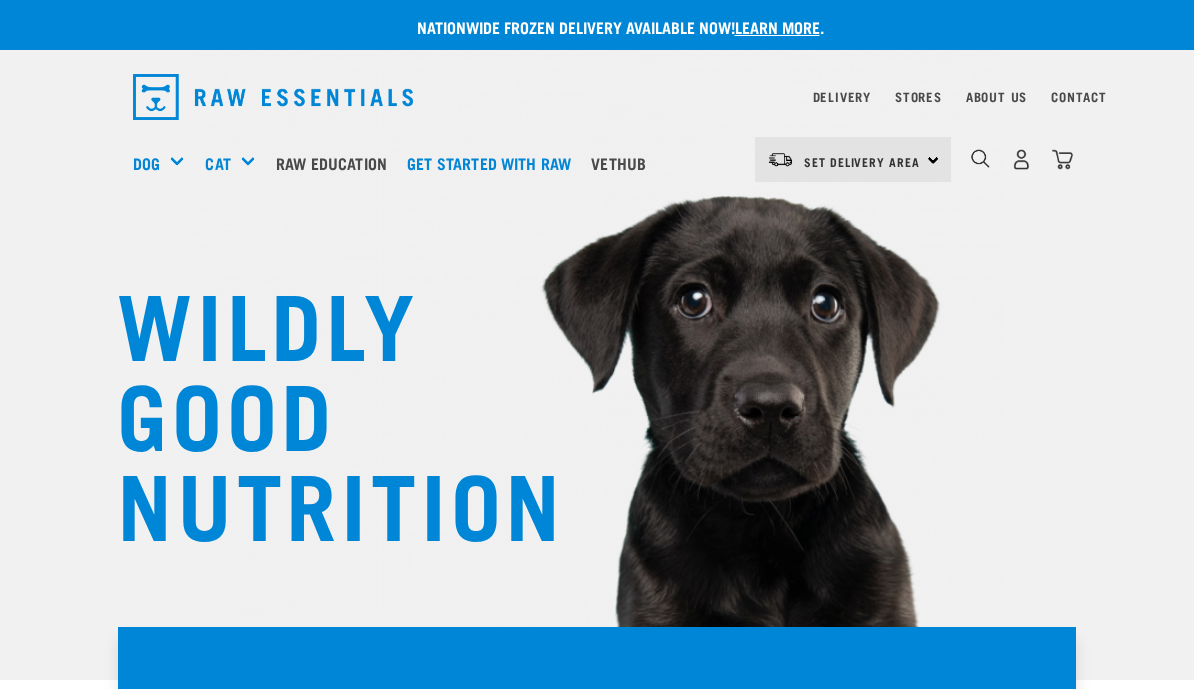 scroll, scrollTop: 0, scrollLeft: 0, axis: both 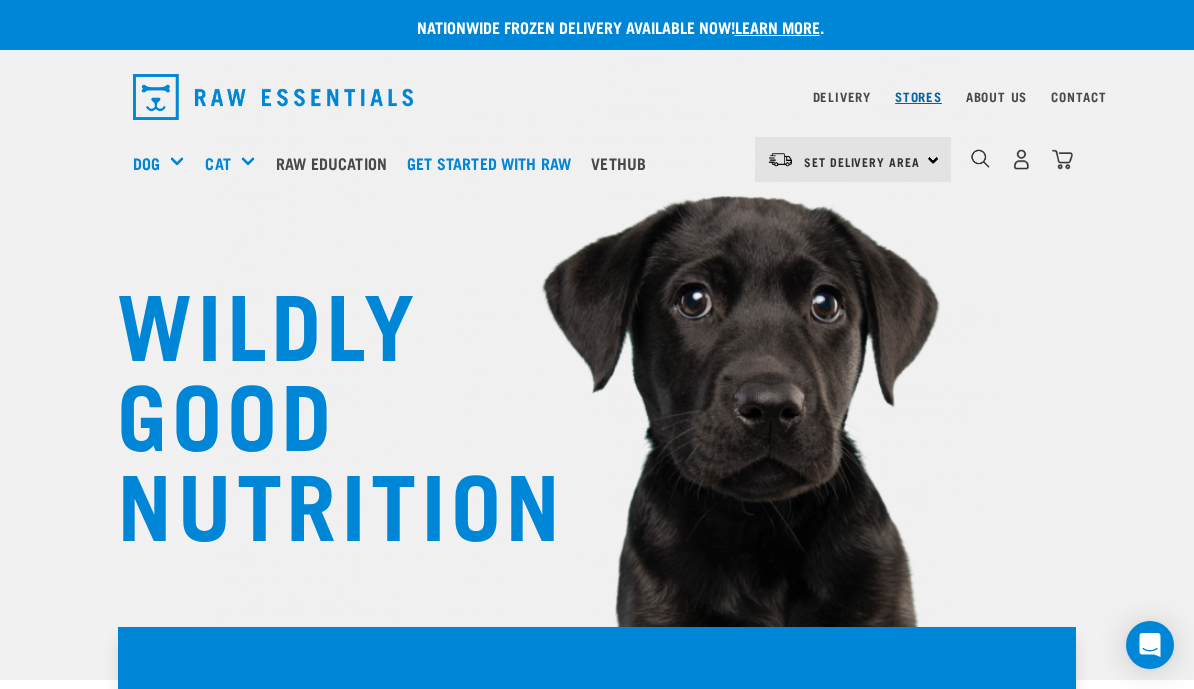 click on "Stores" at bounding box center [918, 96] 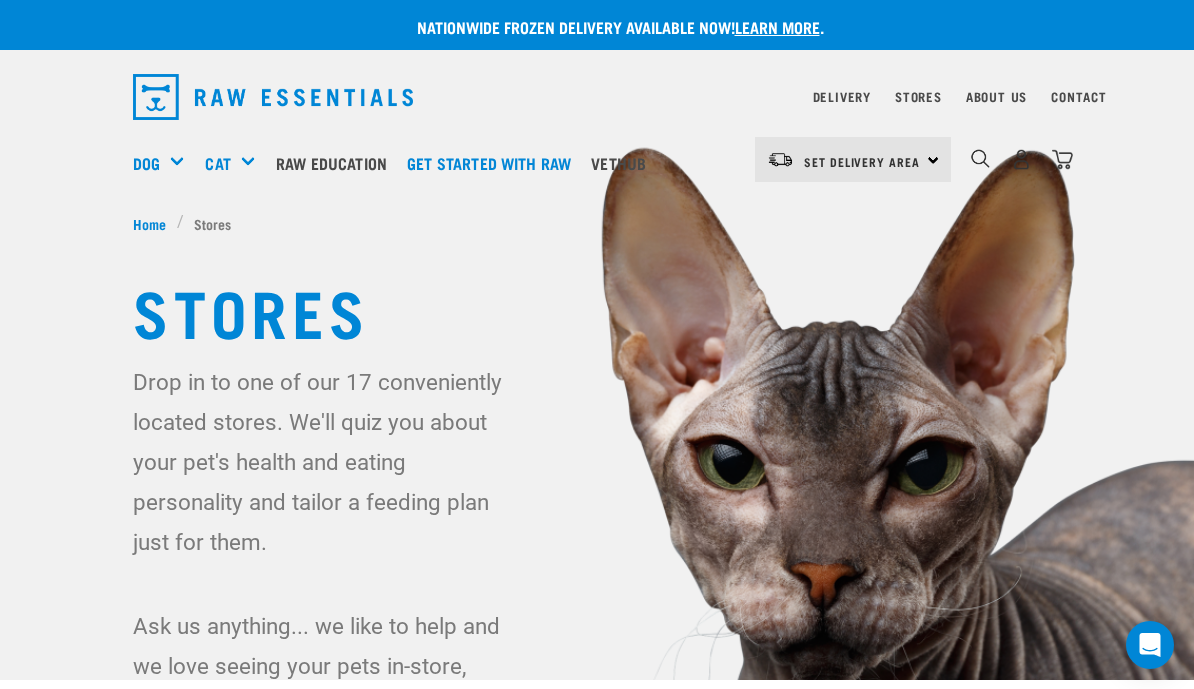 scroll, scrollTop: 0, scrollLeft: 0, axis: both 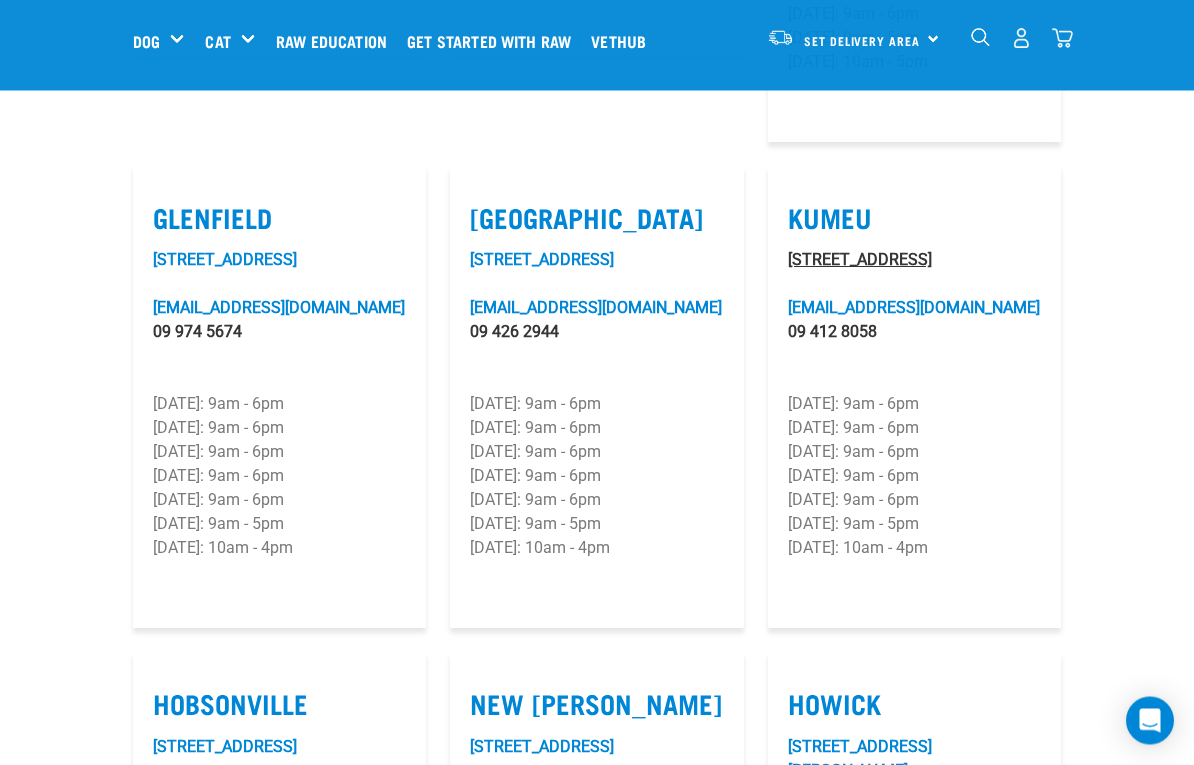 click on "280D Main Road" at bounding box center (860, 260) 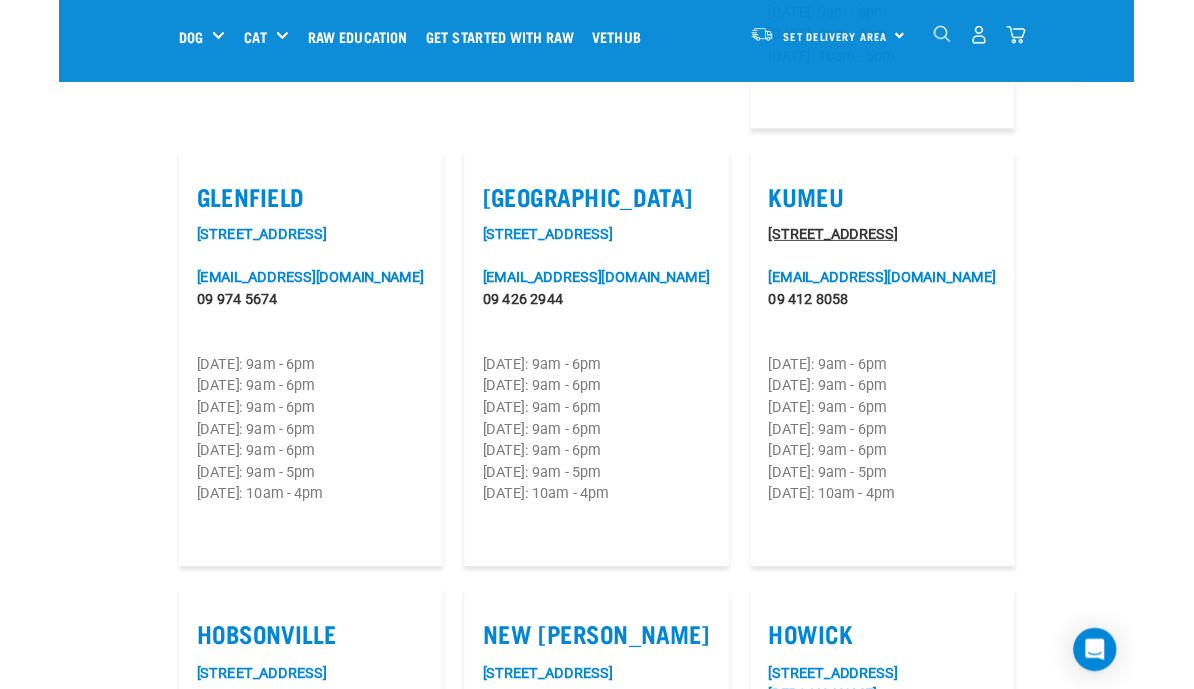 scroll, scrollTop: 1240, scrollLeft: 0, axis: vertical 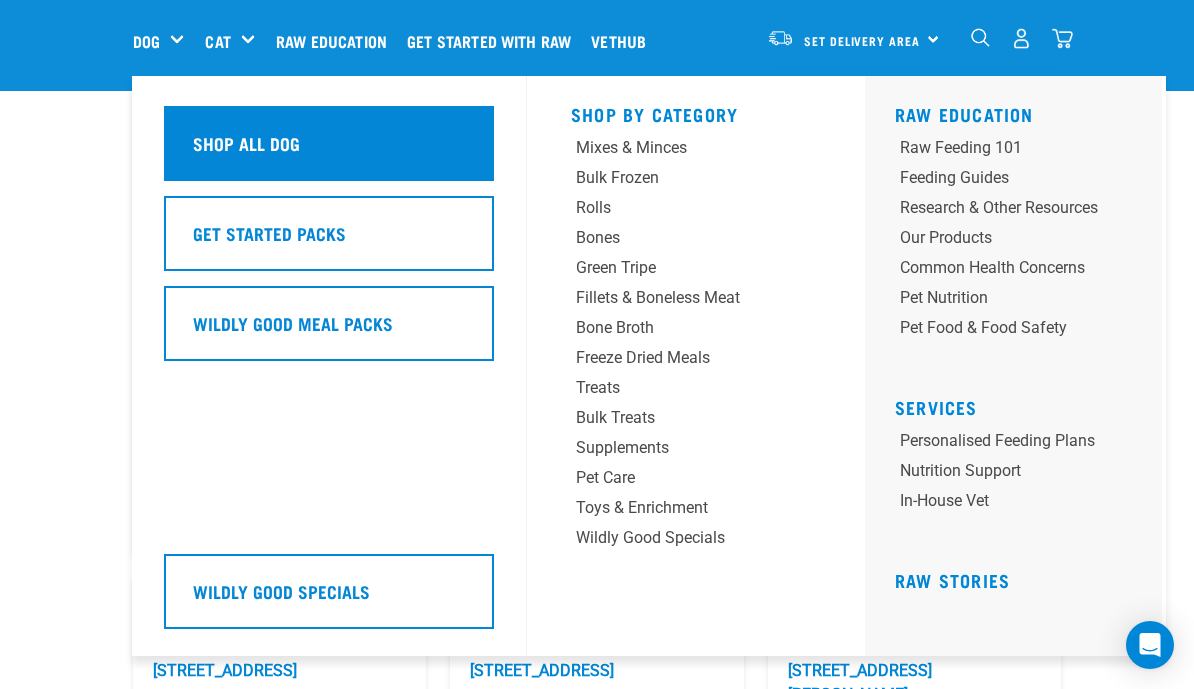 click on "Shop all dog" at bounding box center [329, 143] 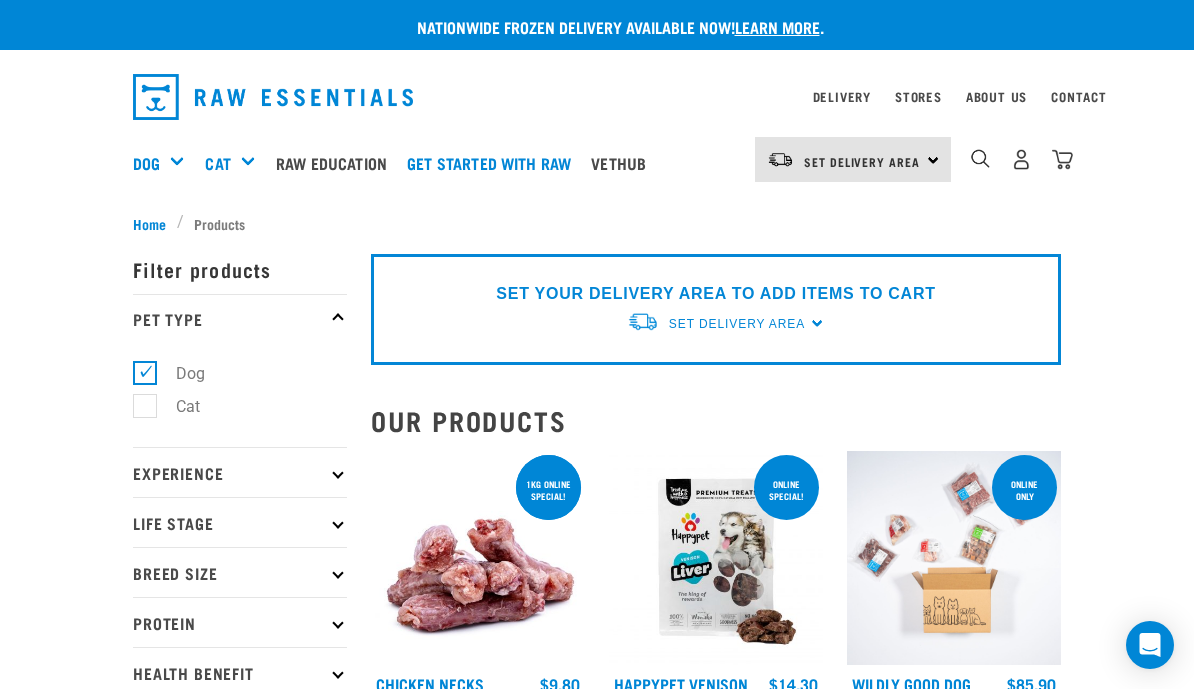 scroll, scrollTop: 0, scrollLeft: 0, axis: both 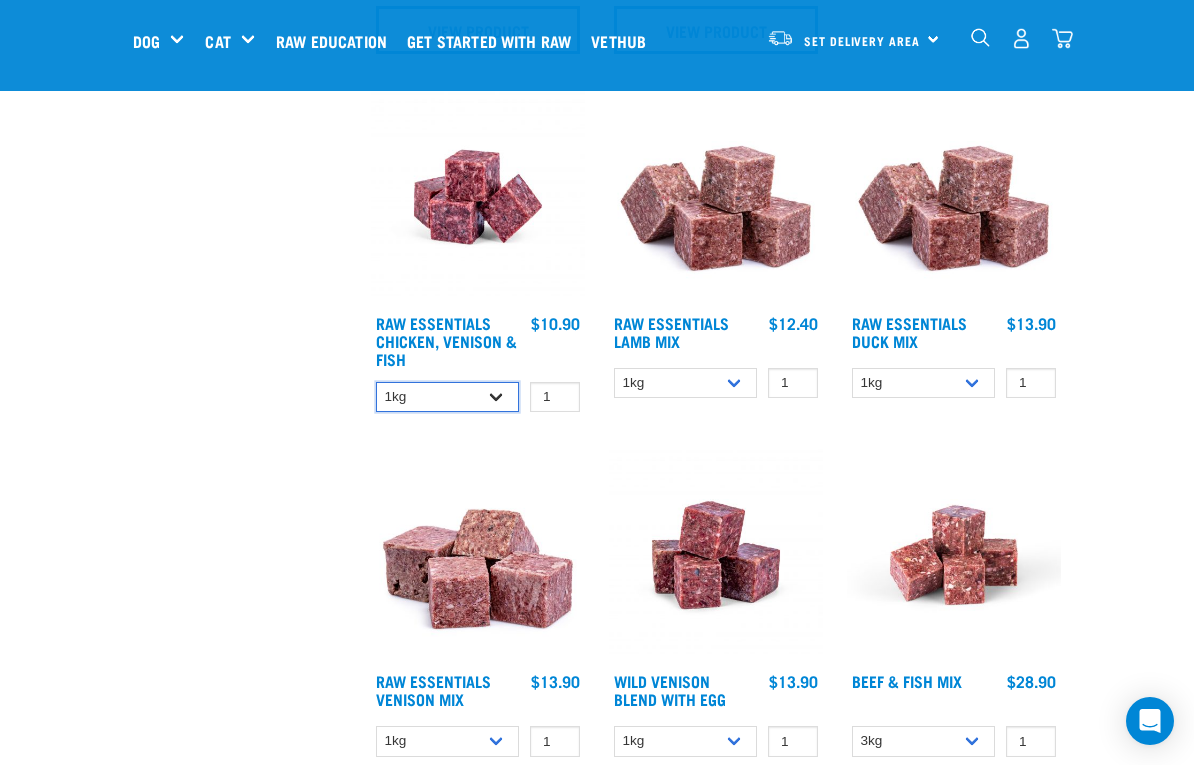 select on "28665" 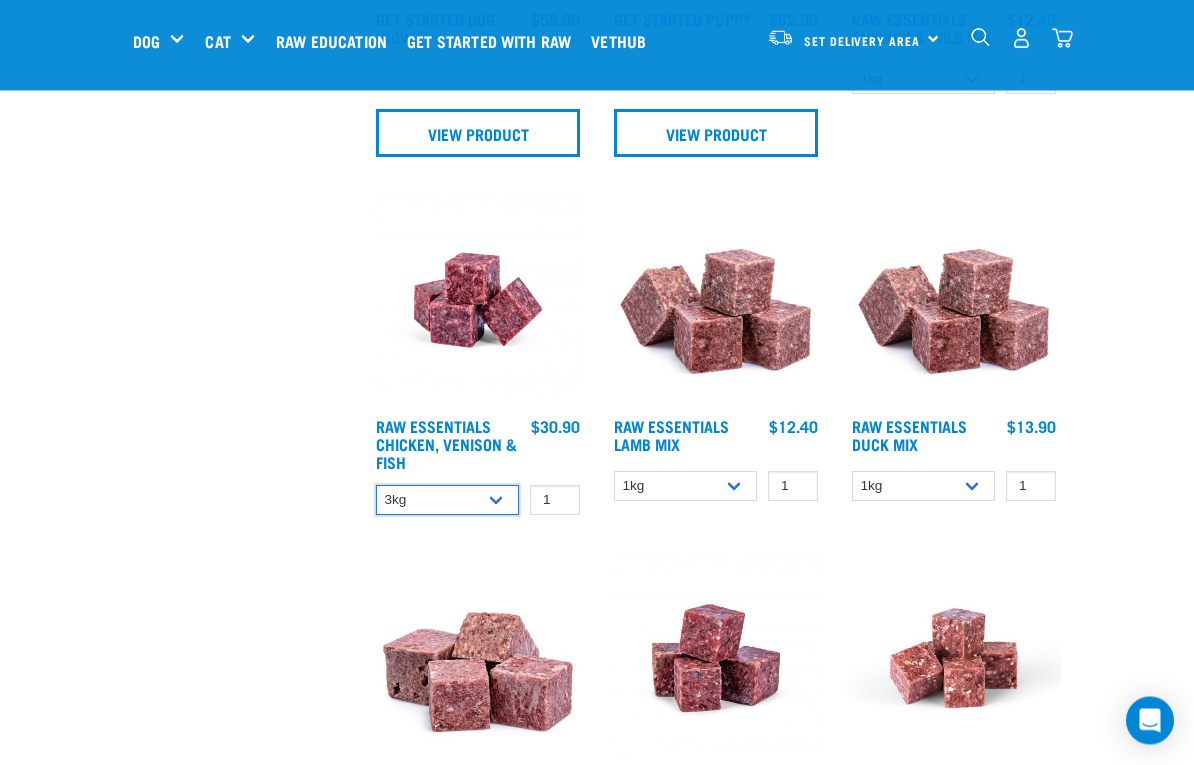 scroll, scrollTop: 1327, scrollLeft: 0, axis: vertical 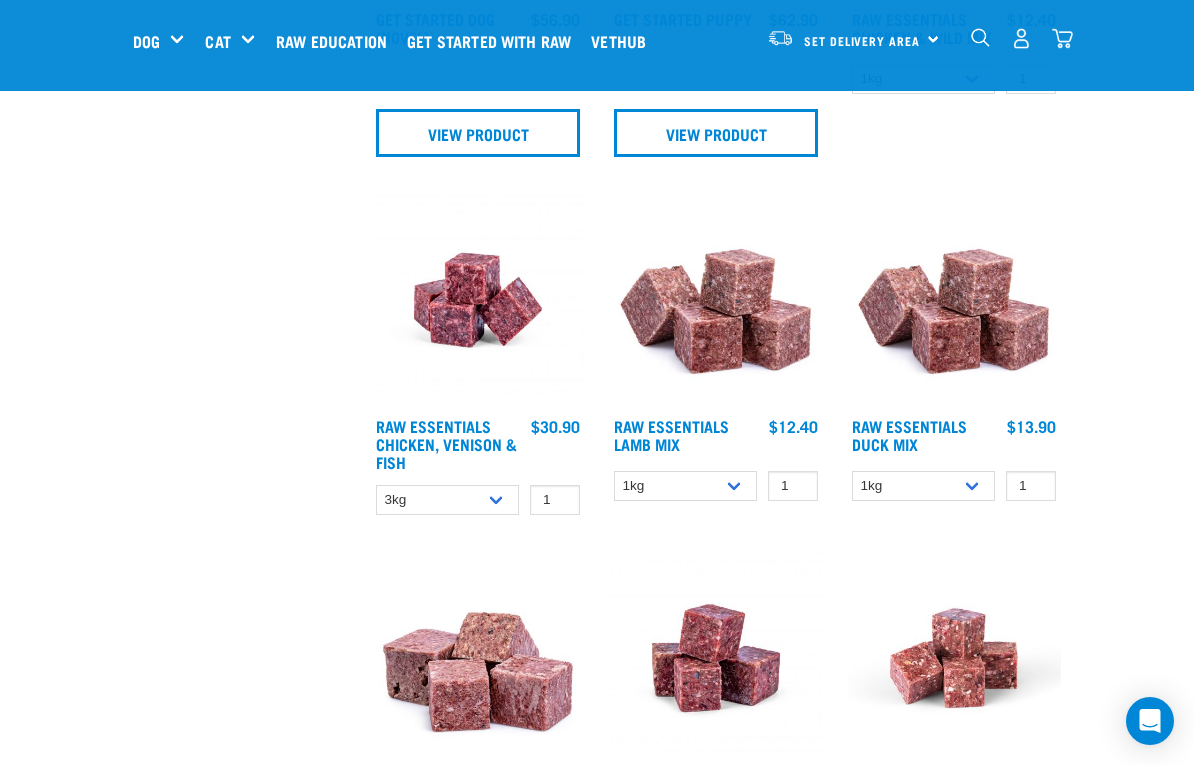 click on "Raw Essentials Chicken, Venison & Fish" at bounding box center (447, 444) 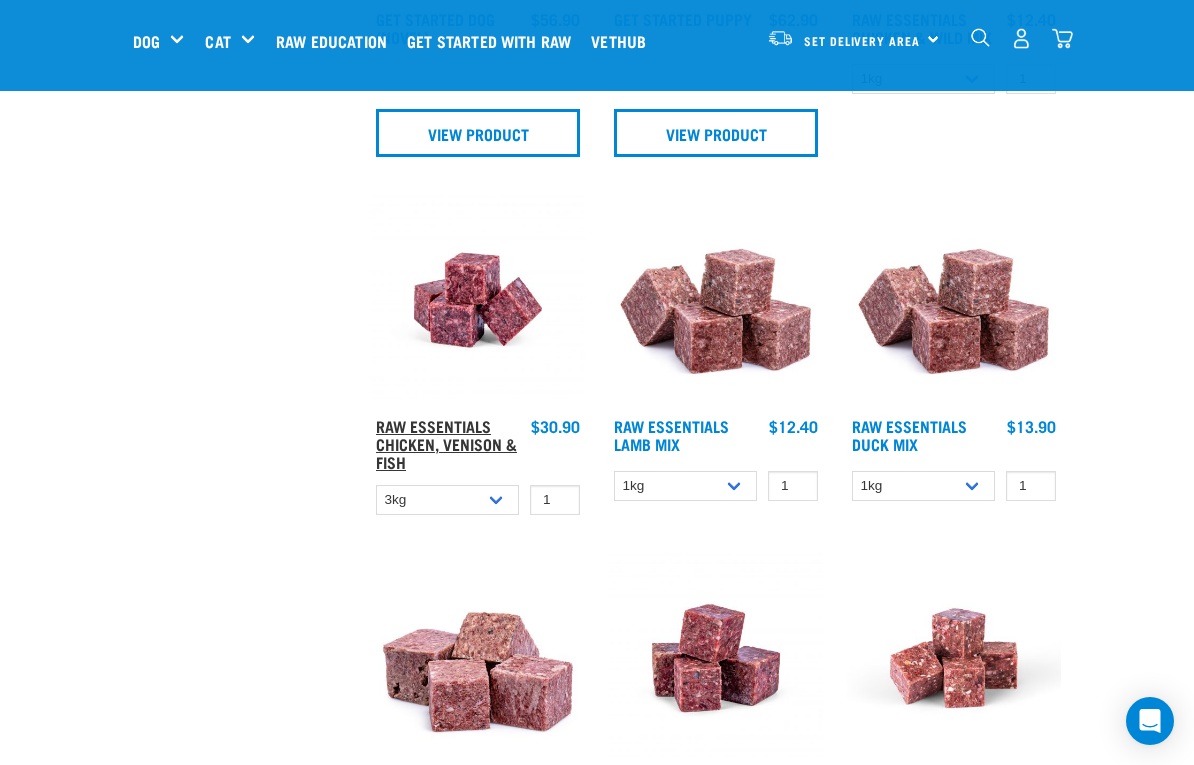 click on "Raw Essentials Chicken, Venison & Fish" at bounding box center [446, 443] 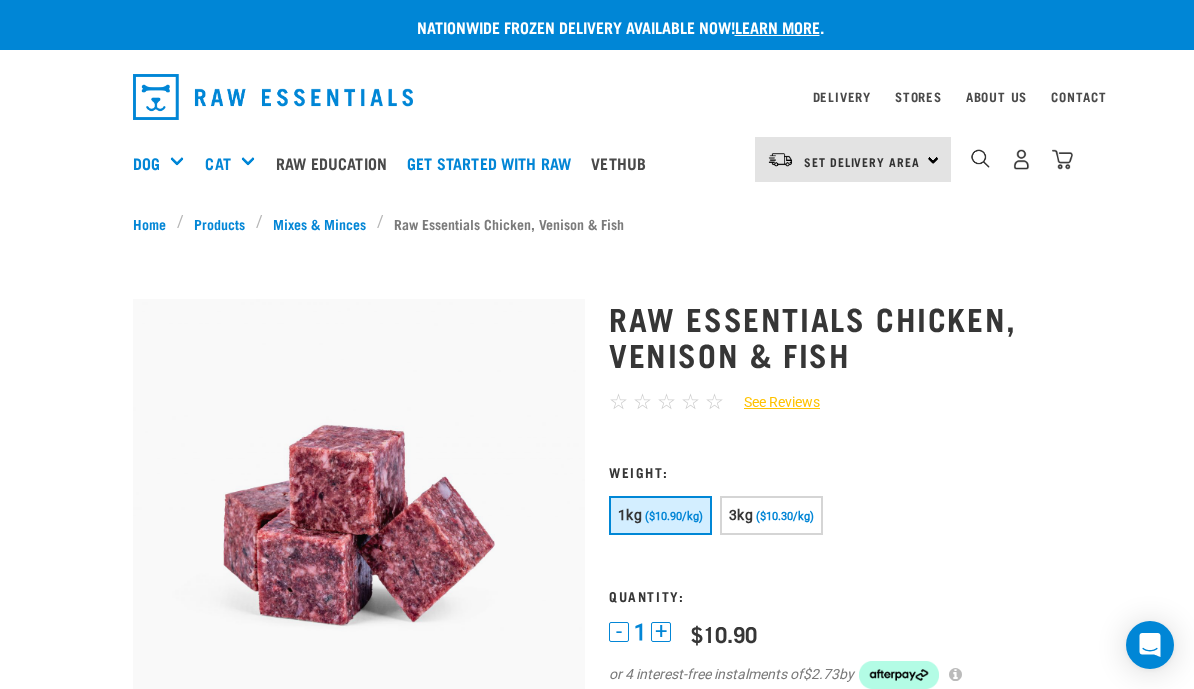 scroll, scrollTop: 0, scrollLeft: 0, axis: both 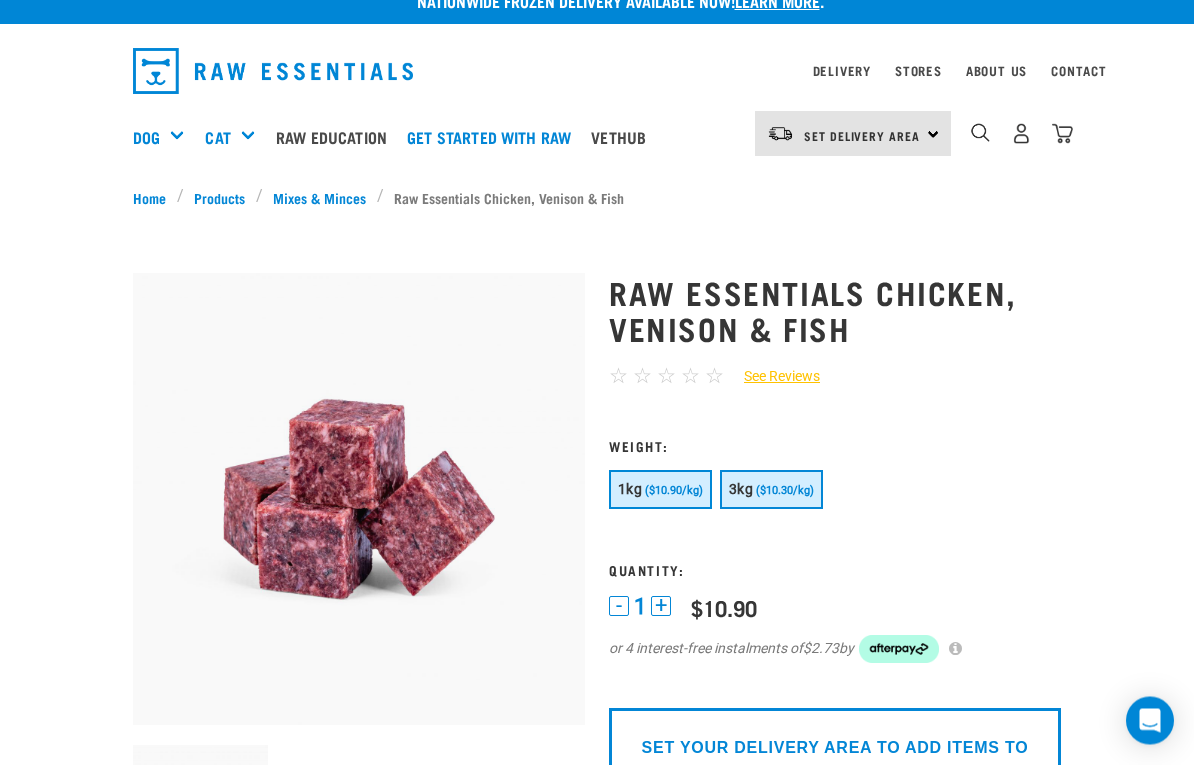 click on "3kg
($10.30/kg)" at bounding box center (771, 490) 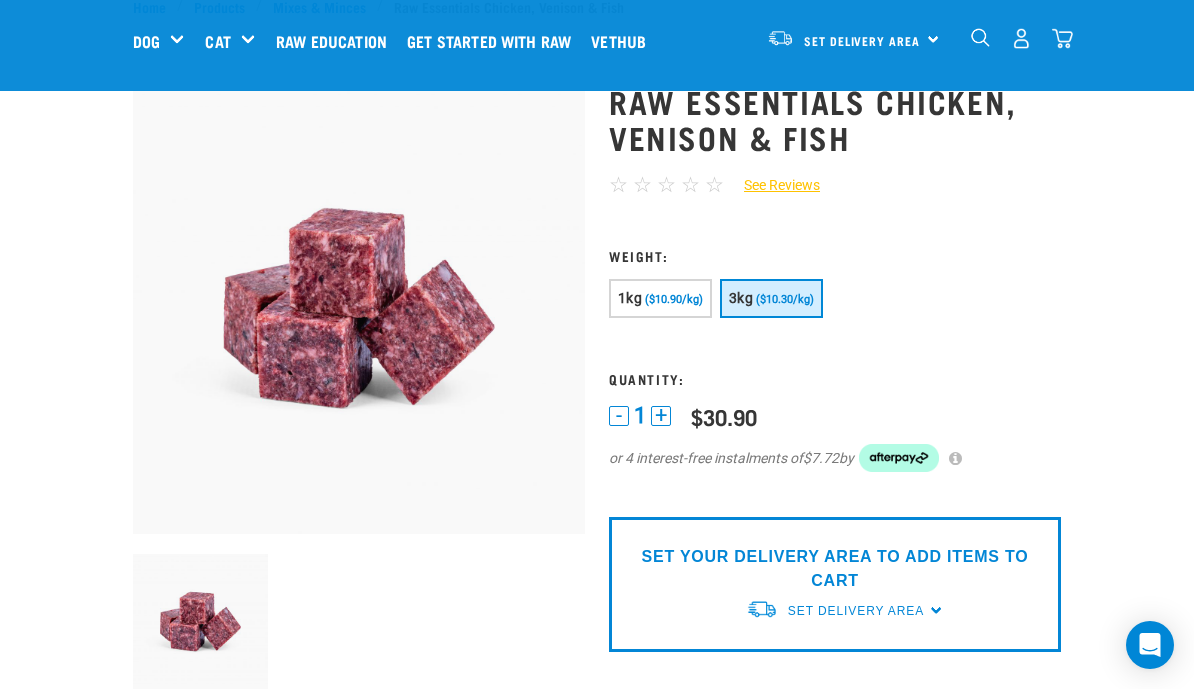 scroll, scrollTop: 0, scrollLeft: 0, axis: both 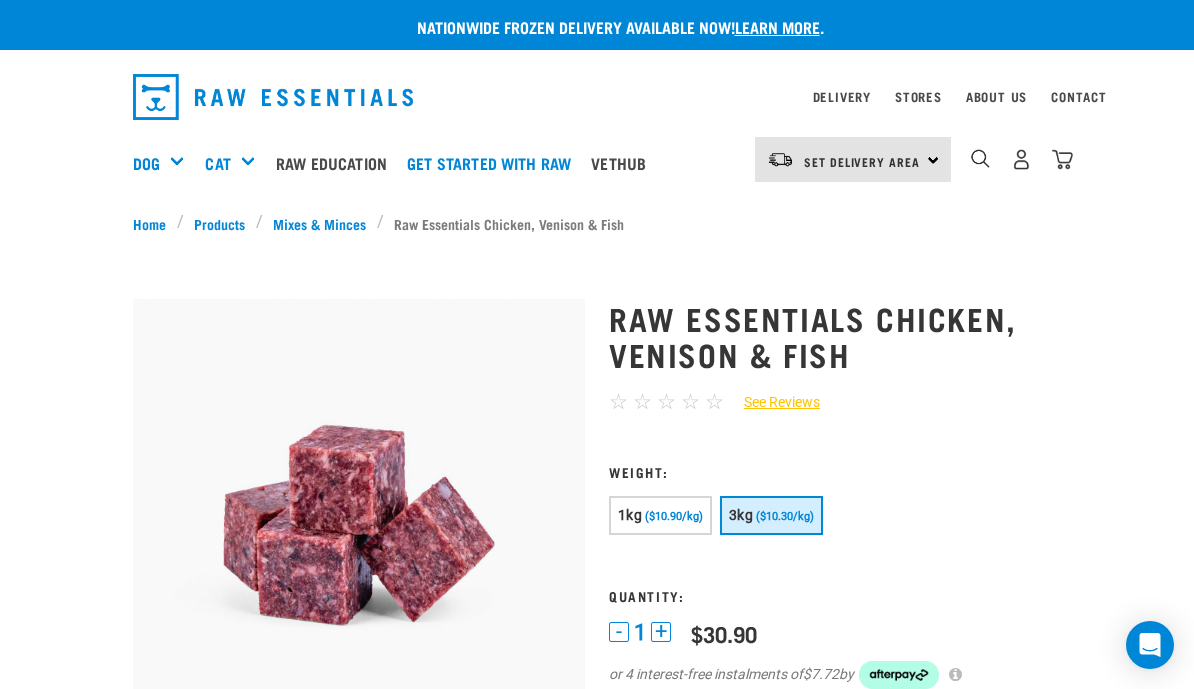 click on "3kg
($10.30/kg)" at bounding box center (771, 515) 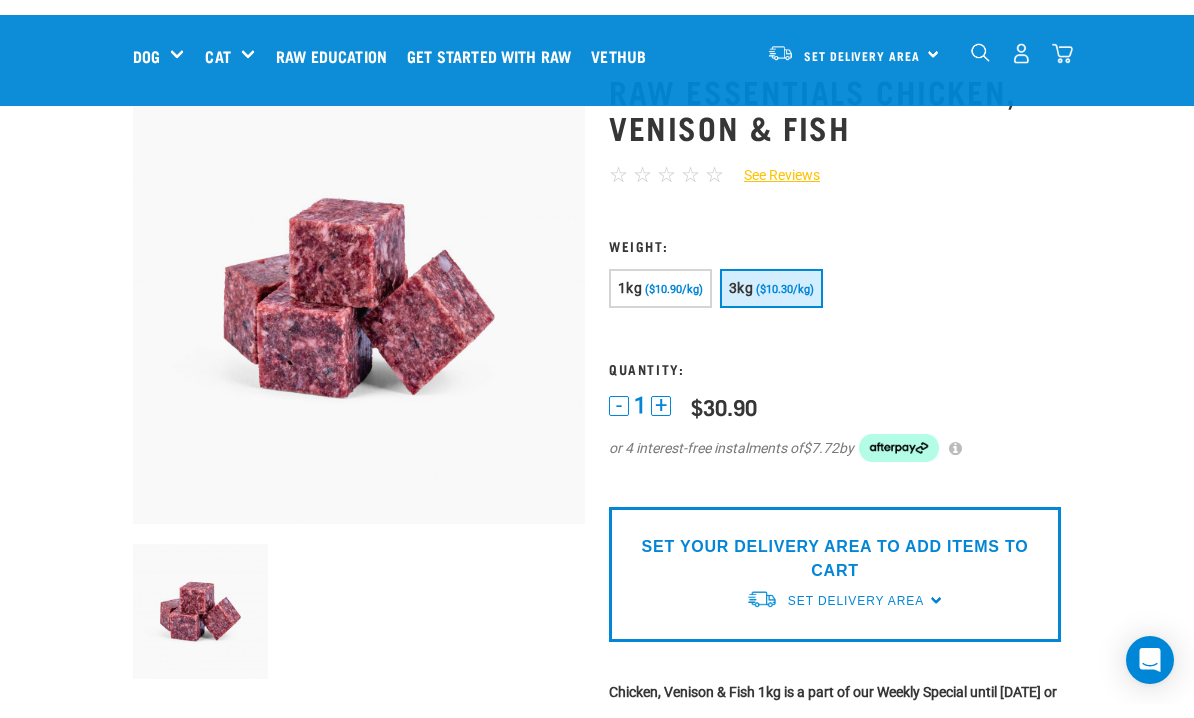 scroll, scrollTop: 0, scrollLeft: 0, axis: both 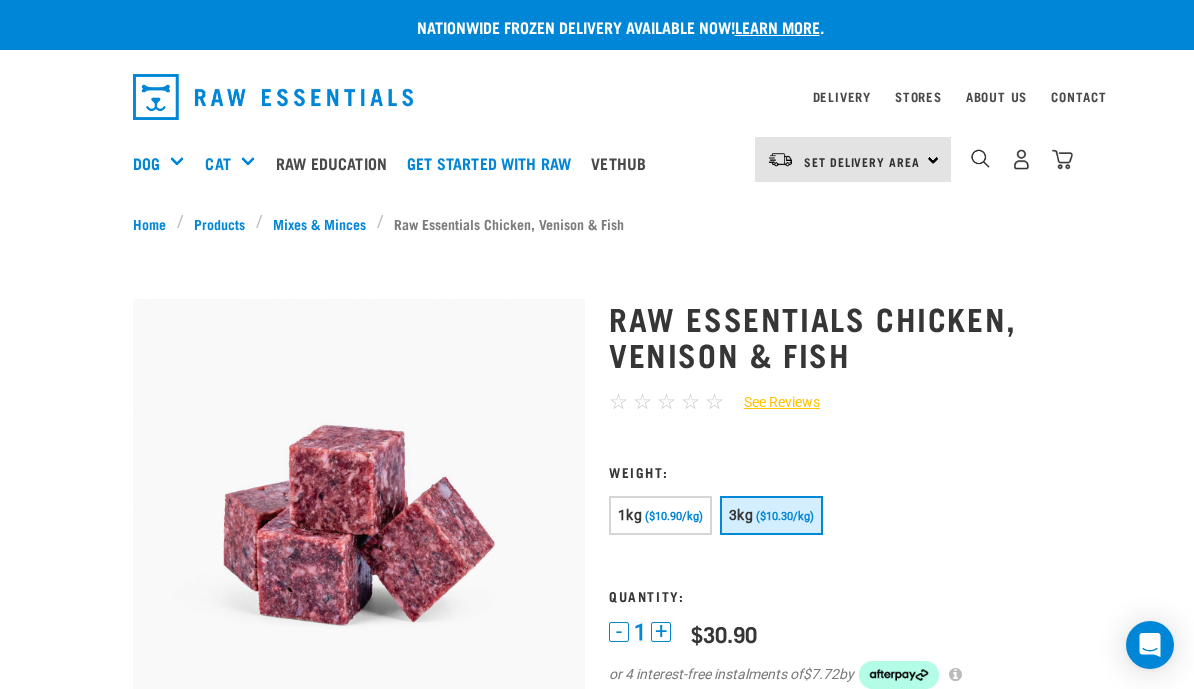 click on "3kg
($10.30/kg)" at bounding box center [771, 515] 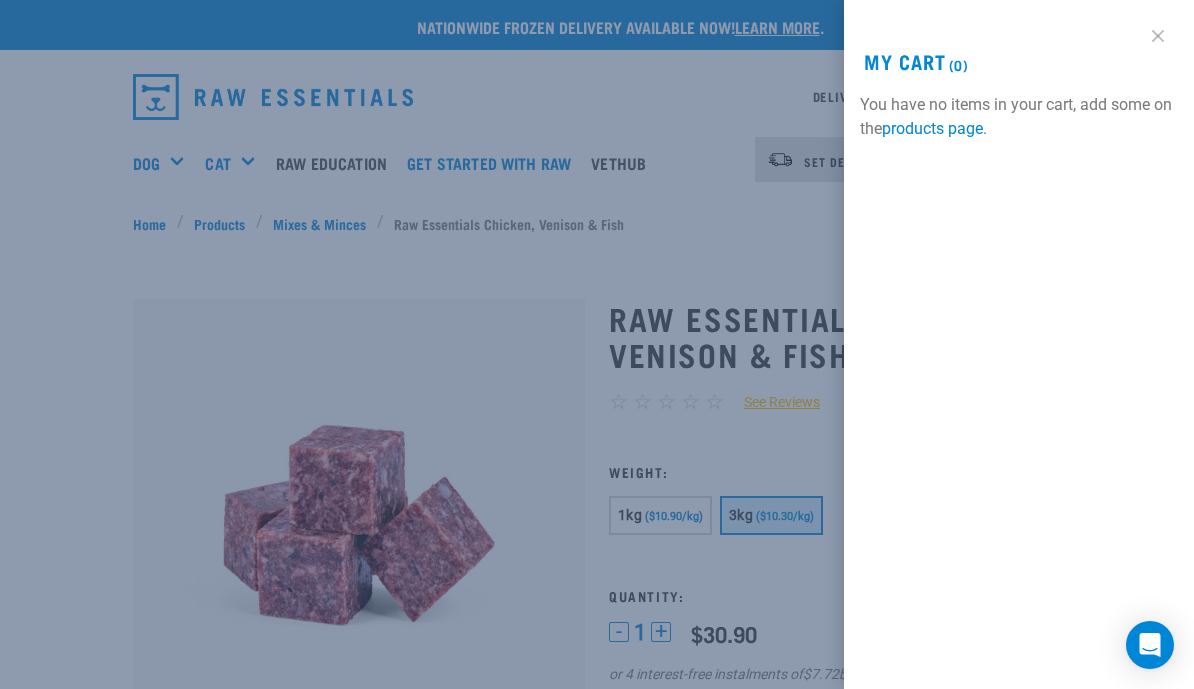 click at bounding box center (1158, 36) 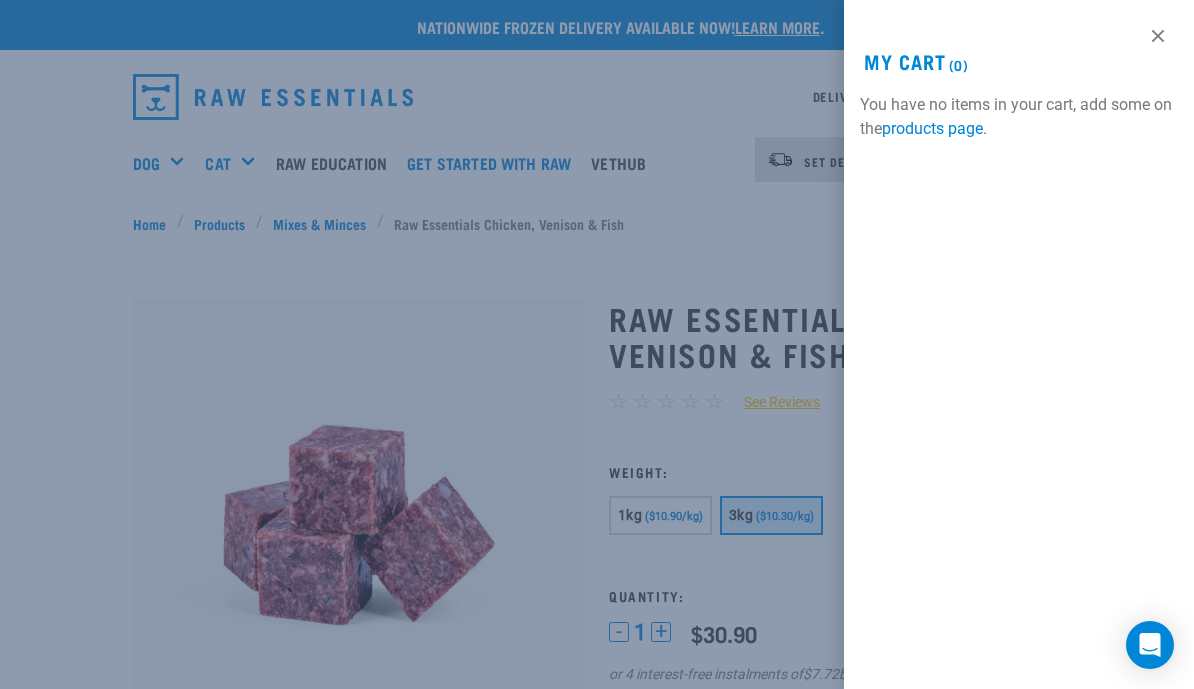 click at bounding box center (597, 344) 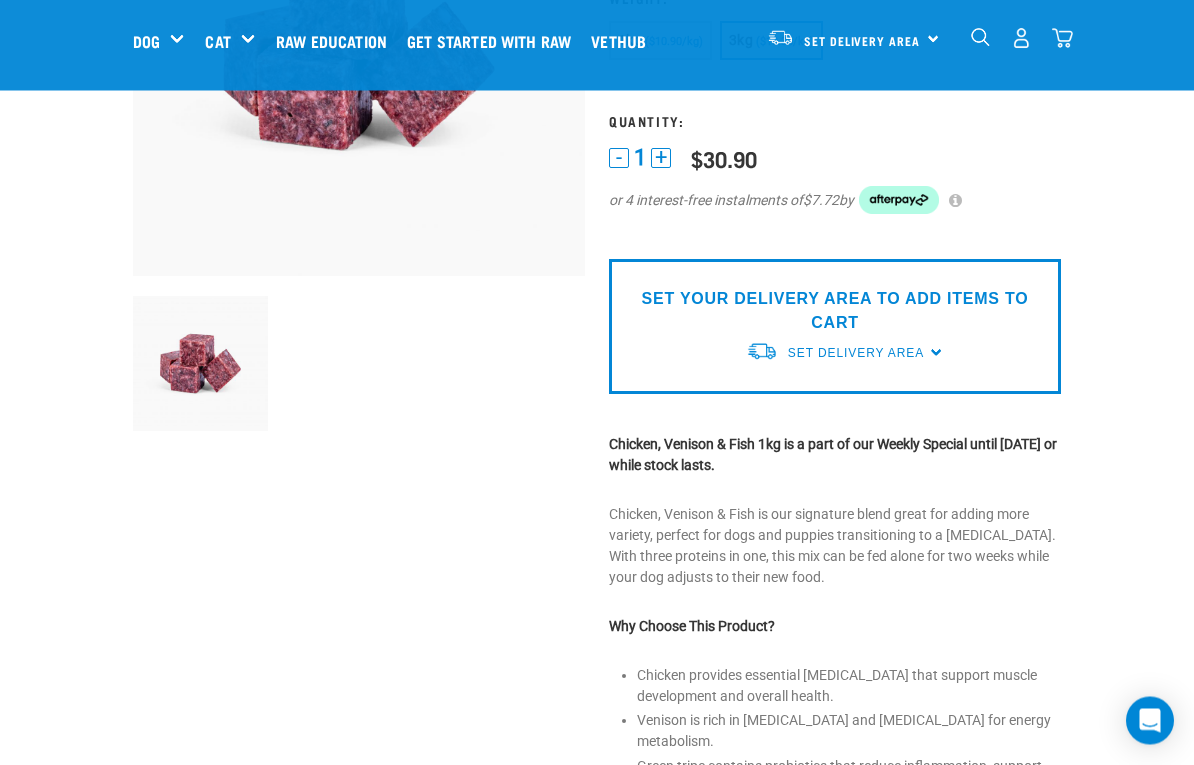 scroll, scrollTop: 322, scrollLeft: 0, axis: vertical 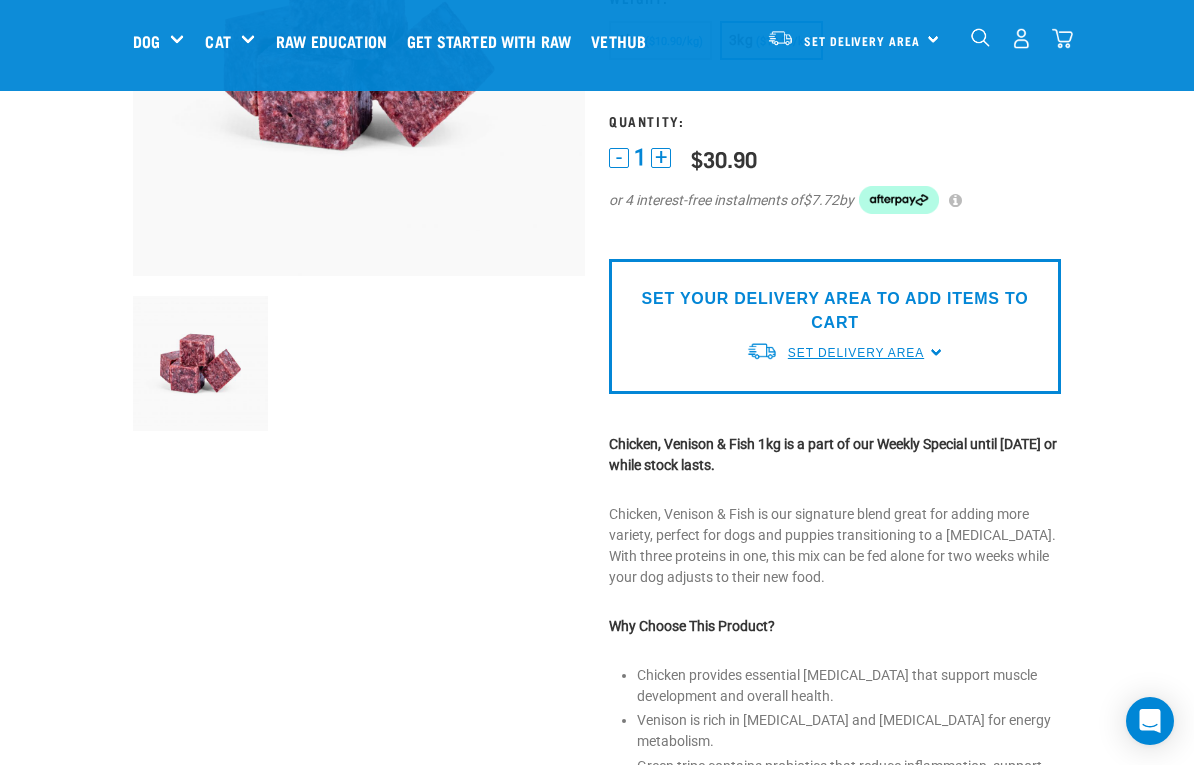 click on "Set Delivery Area" at bounding box center [856, 353] 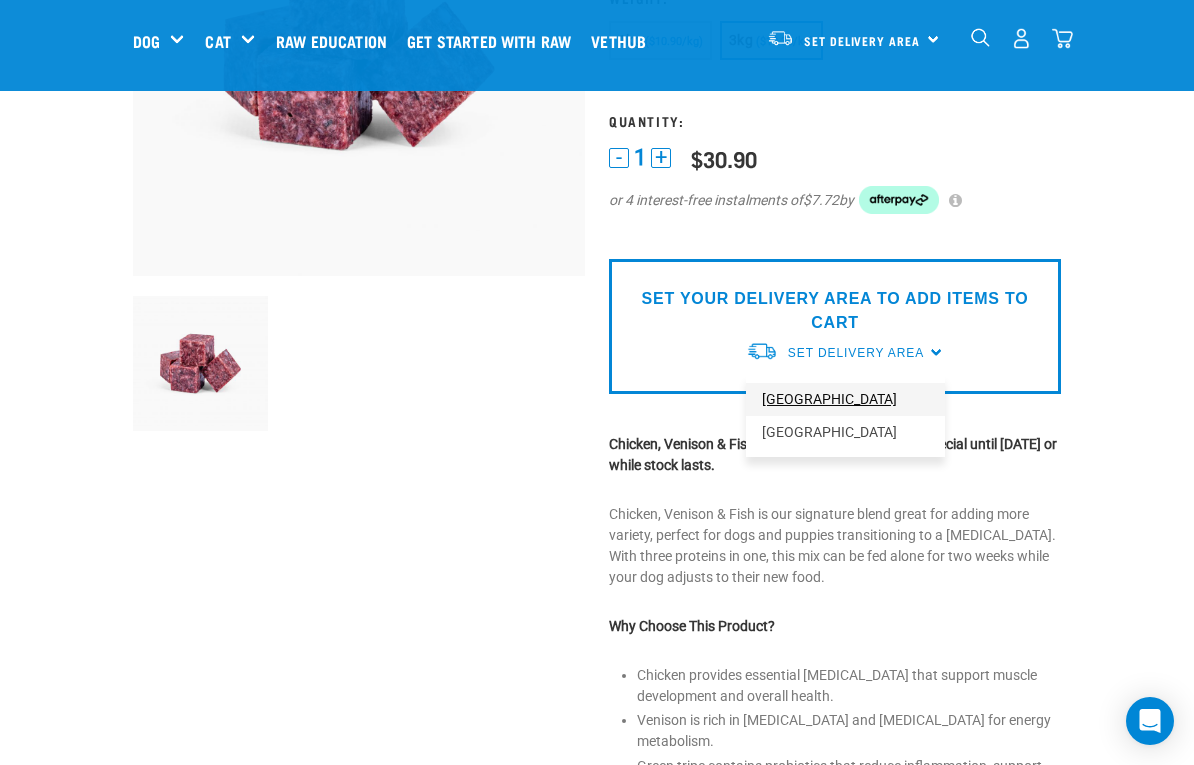 click on "[GEOGRAPHIC_DATA]" at bounding box center [845, 399] 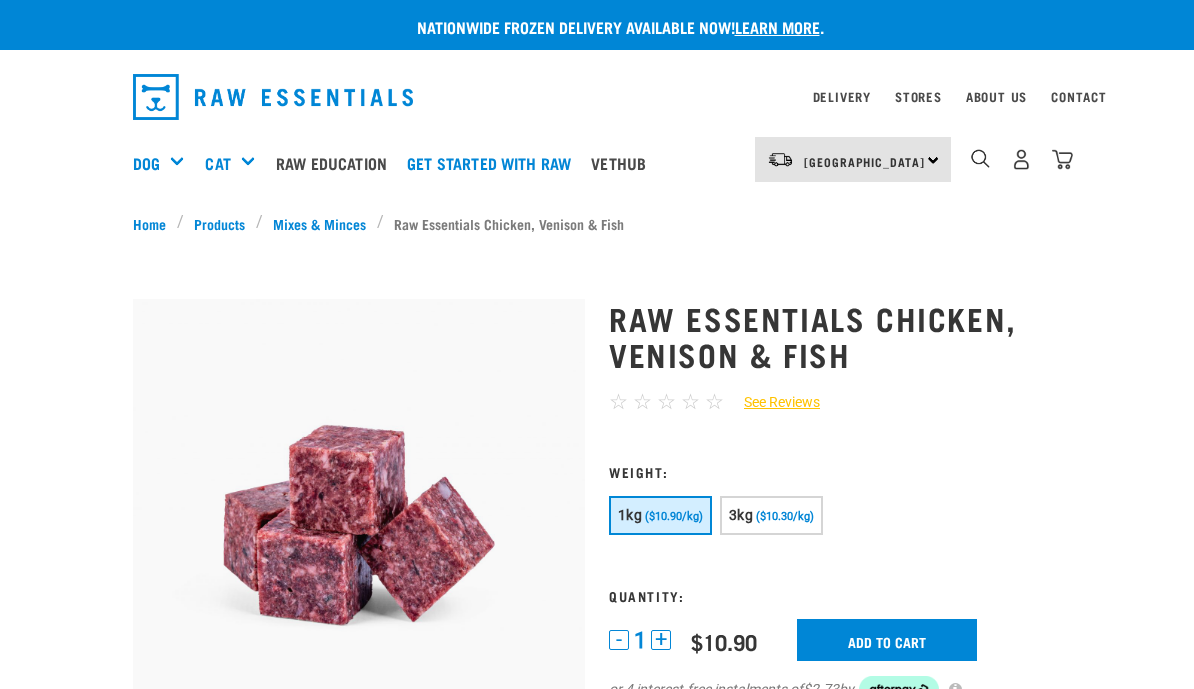 scroll, scrollTop: 0, scrollLeft: 0, axis: both 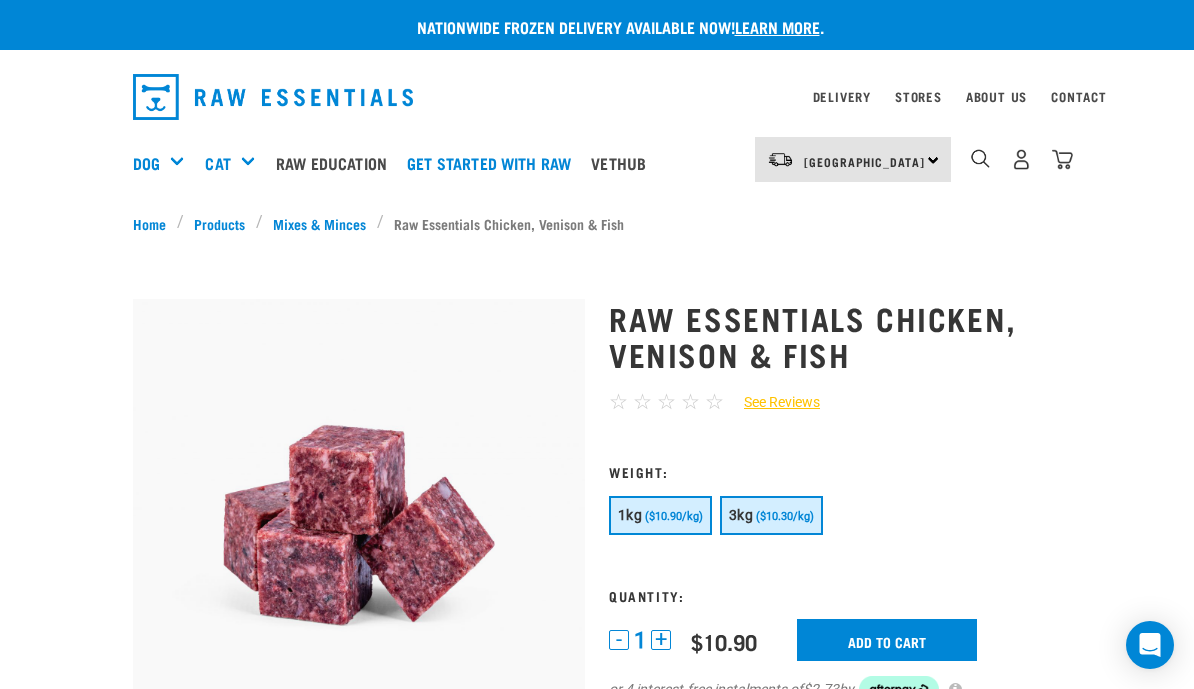 click on "($10.30/kg)" at bounding box center (785, 516) 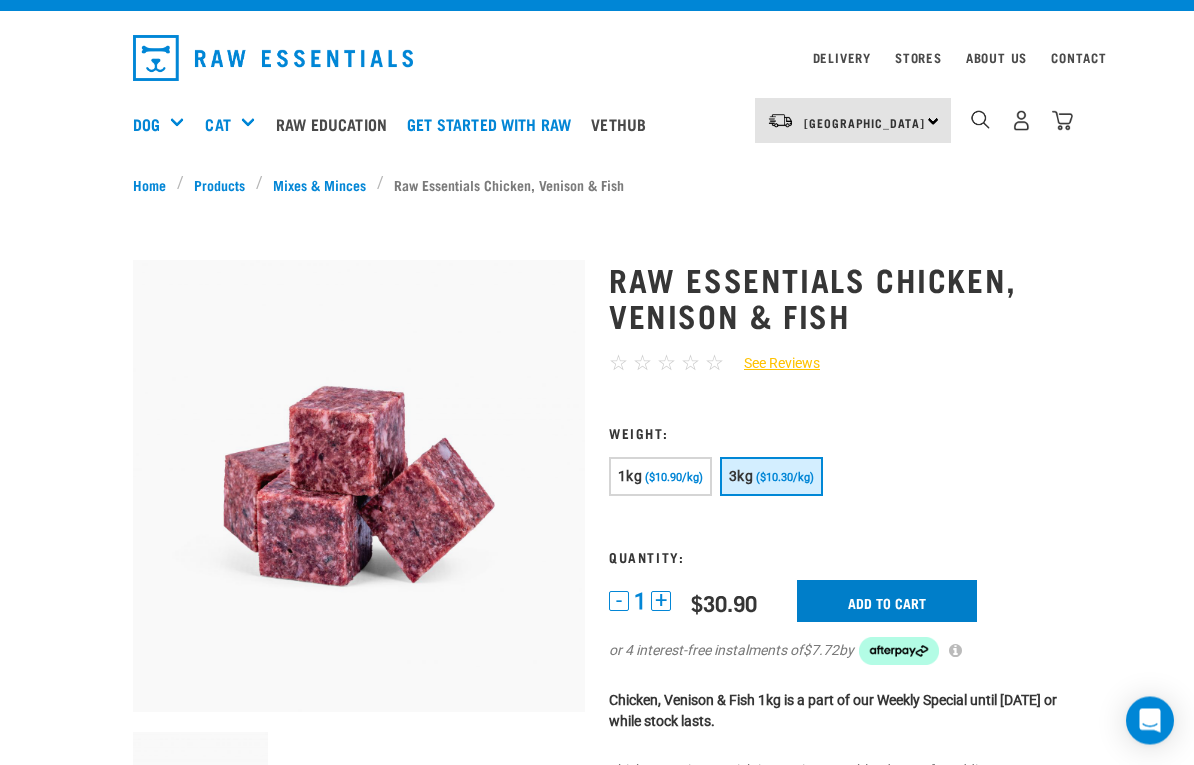 scroll, scrollTop: 39, scrollLeft: 0, axis: vertical 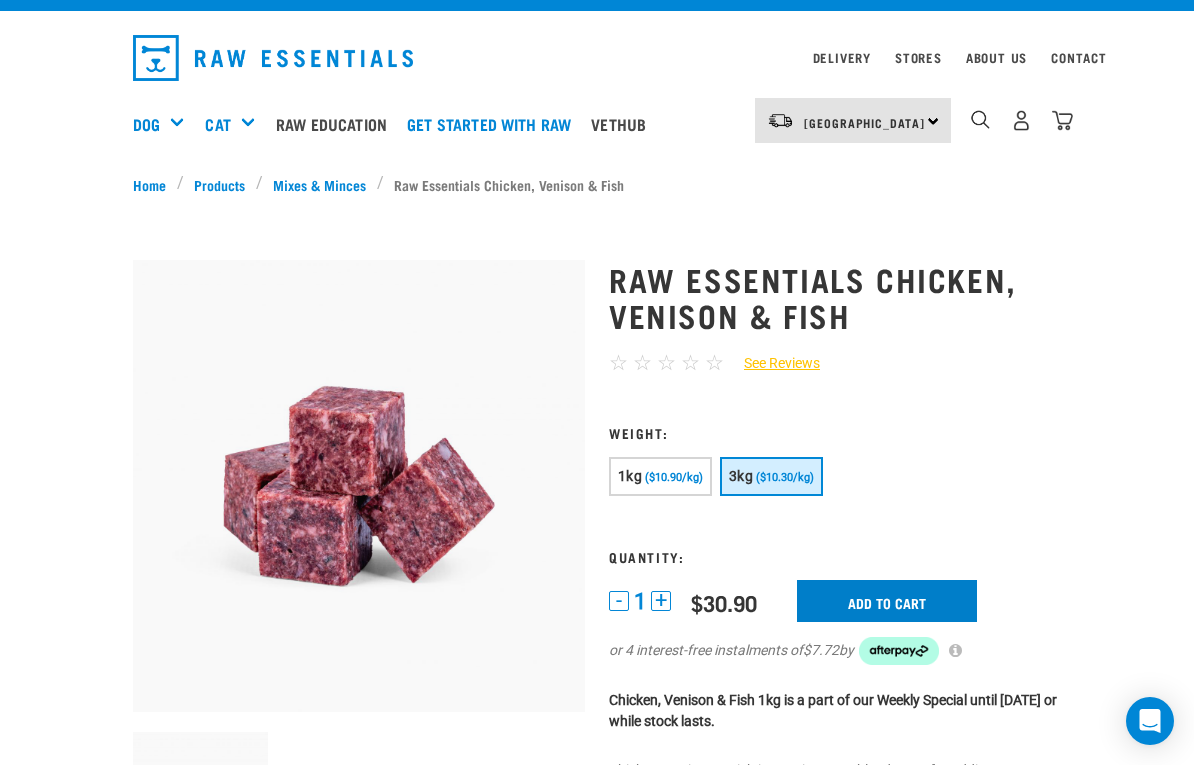 click on "Add to cart" at bounding box center [887, 601] 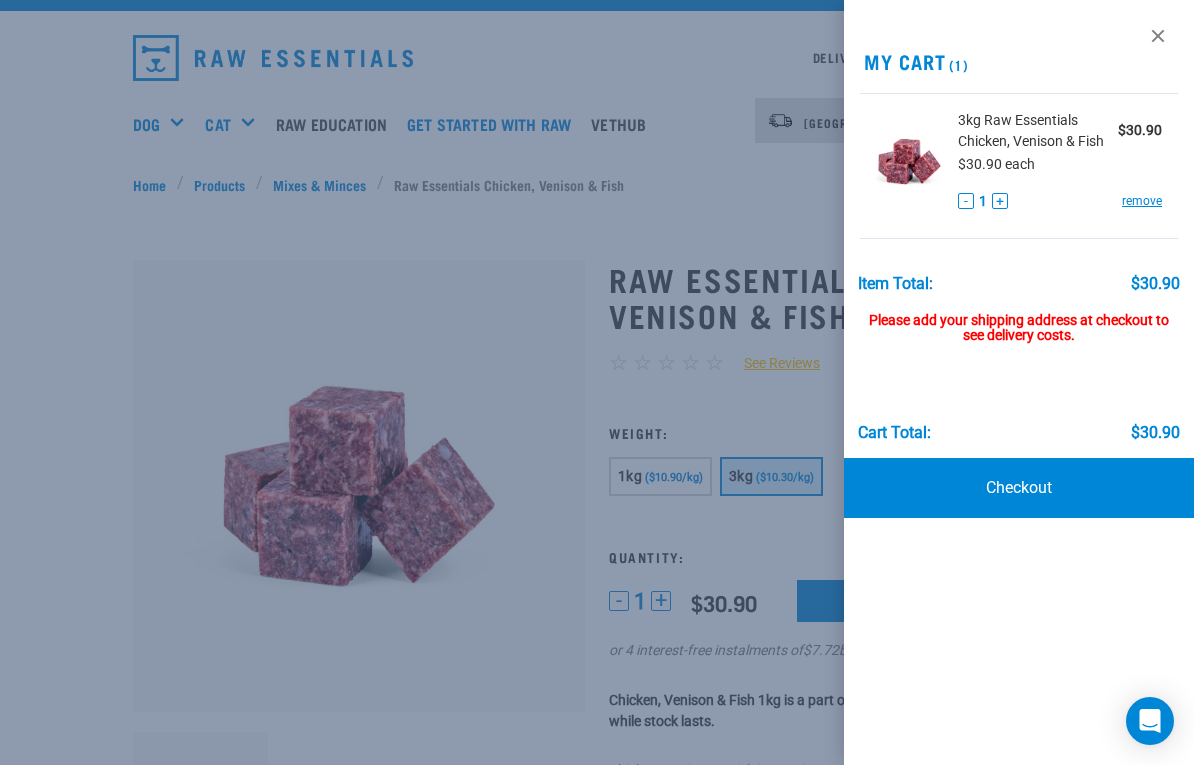 click at bounding box center (597, 382) 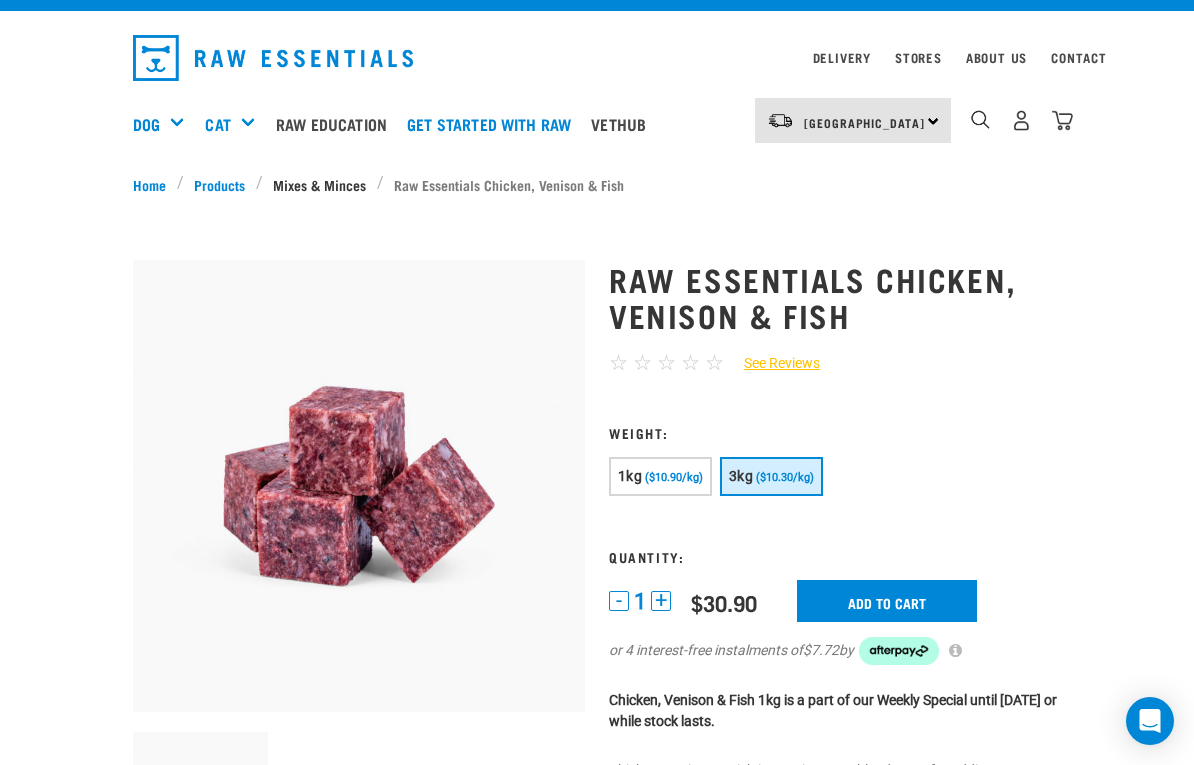 click on "Mixes & Minces" at bounding box center (320, 184) 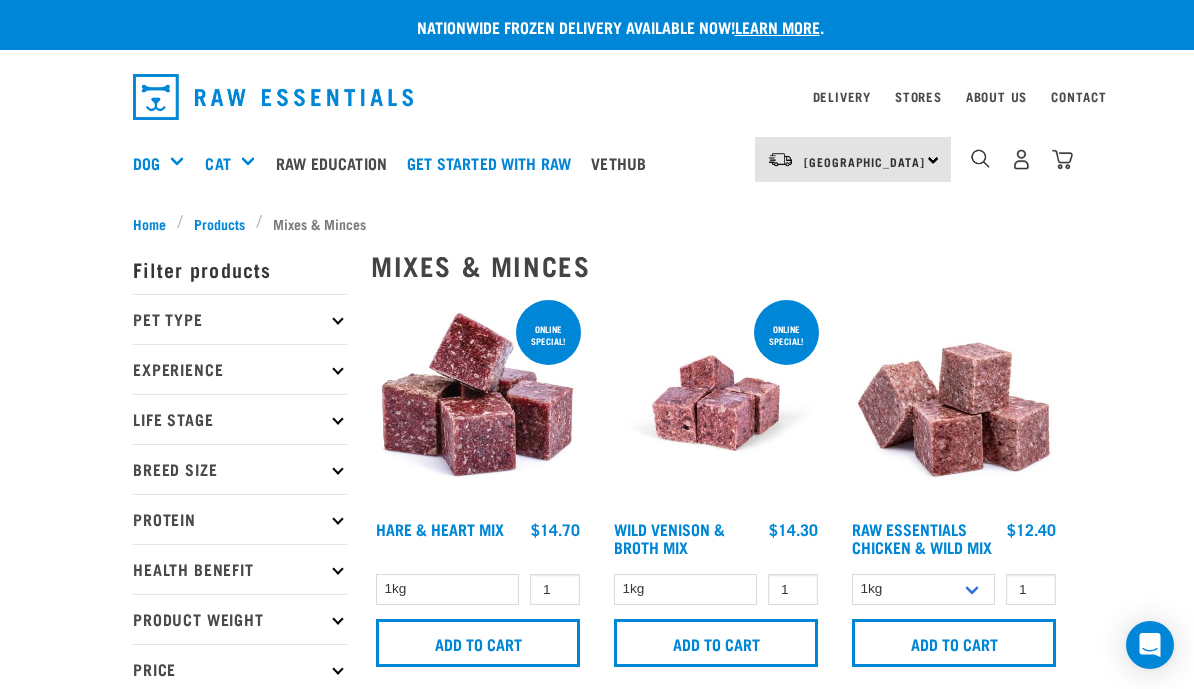 scroll, scrollTop: 0, scrollLeft: 0, axis: both 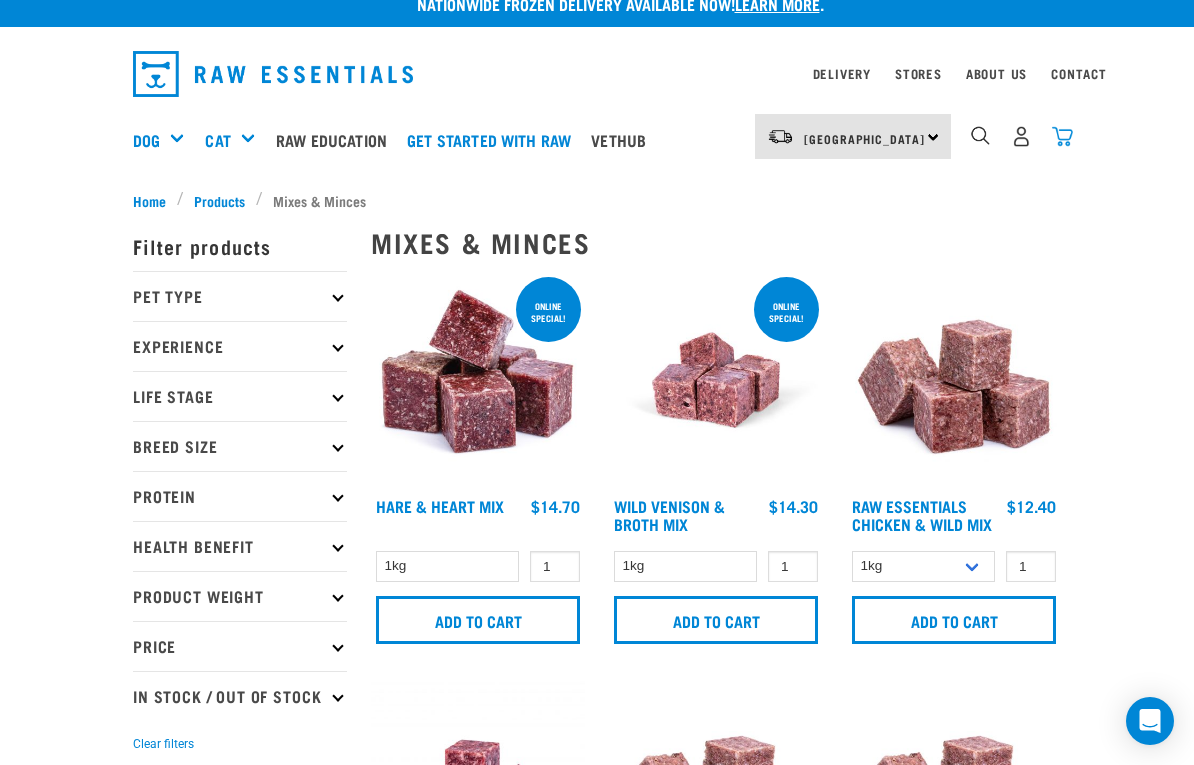 drag, startPoint x: 514, startPoint y: 713, endPoint x: 1054, endPoint y: 146, distance: 783 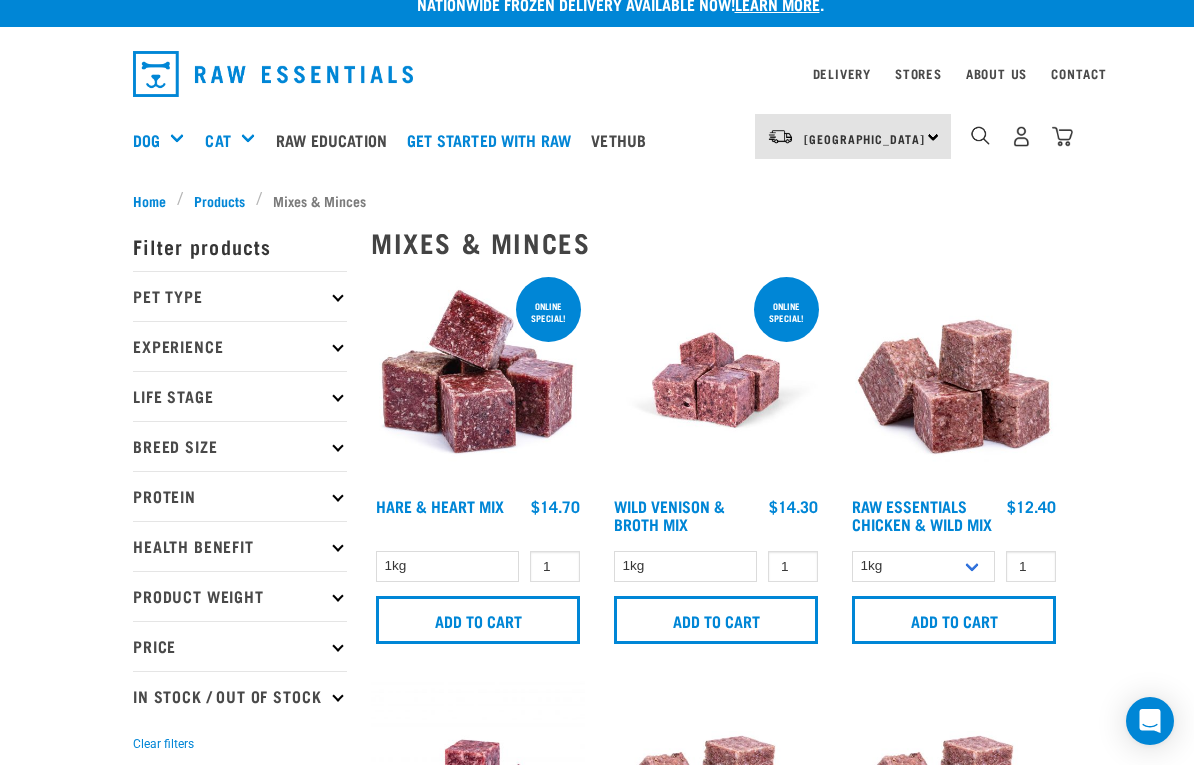 click at bounding box center [1062, 136] 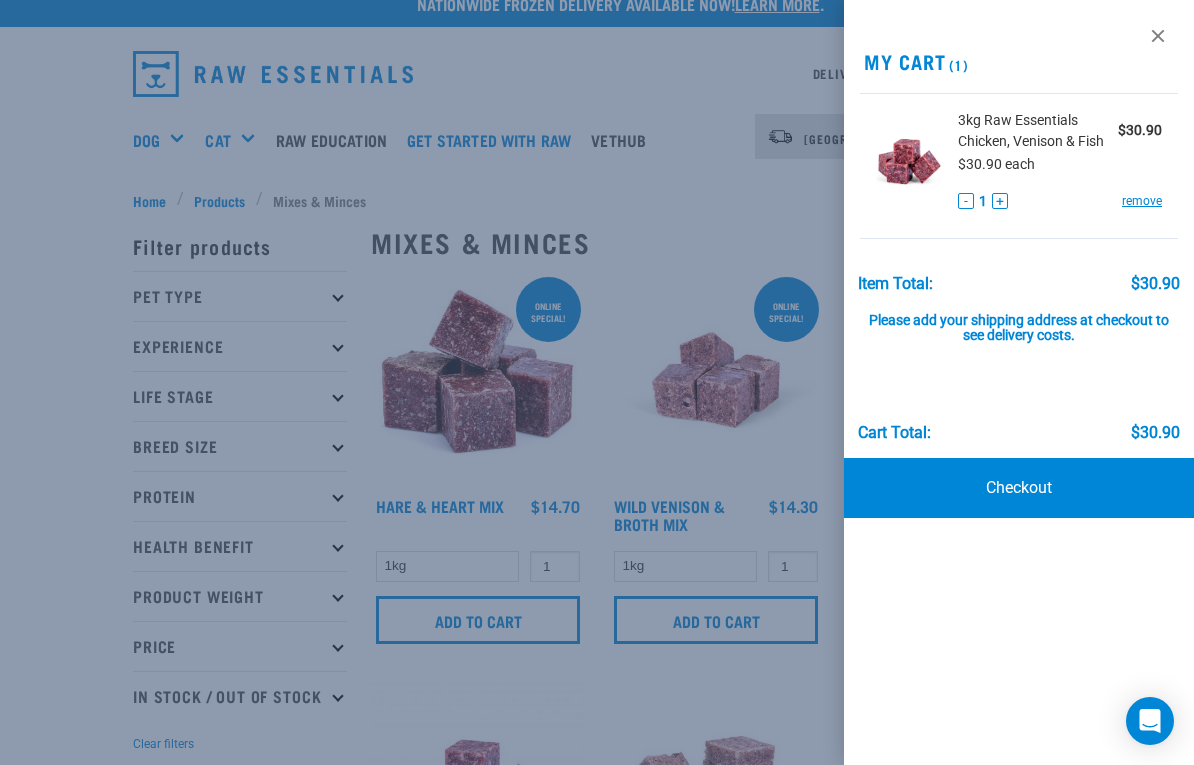click at bounding box center [597, 382] 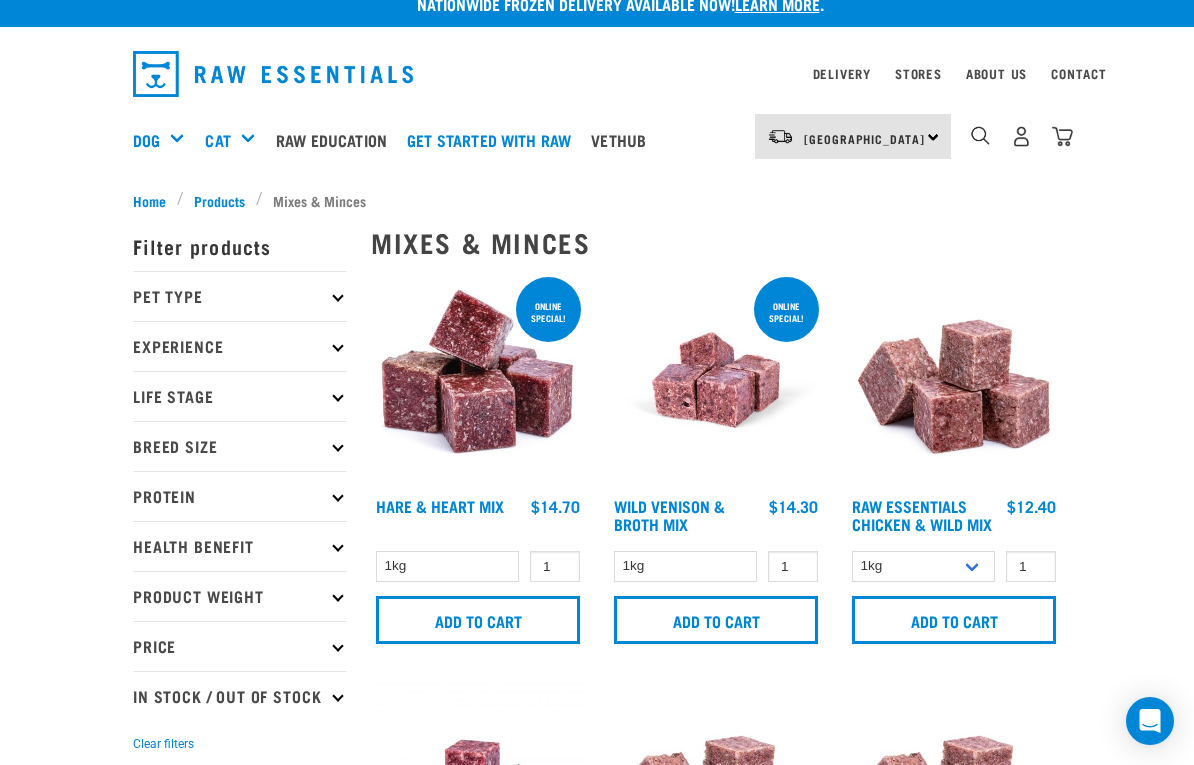 click on "Add to cart" at bounding box center [478, 620] 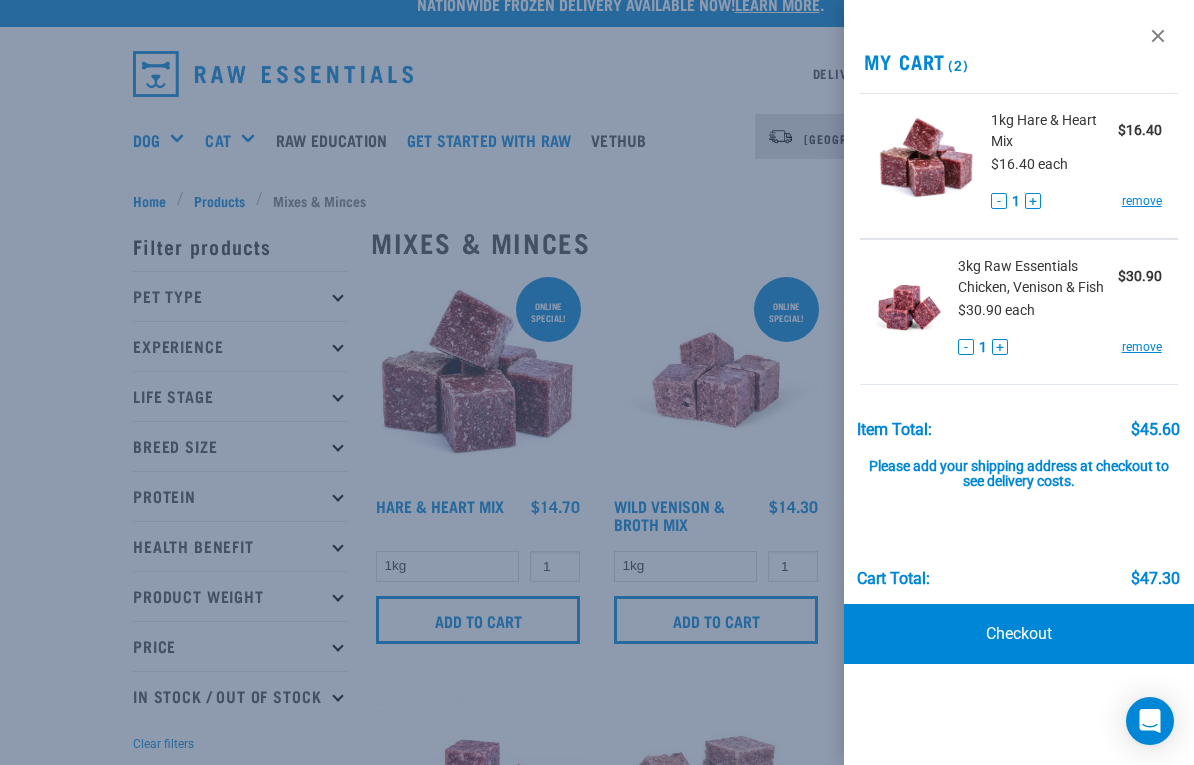 click at bounding box center [597, 382] 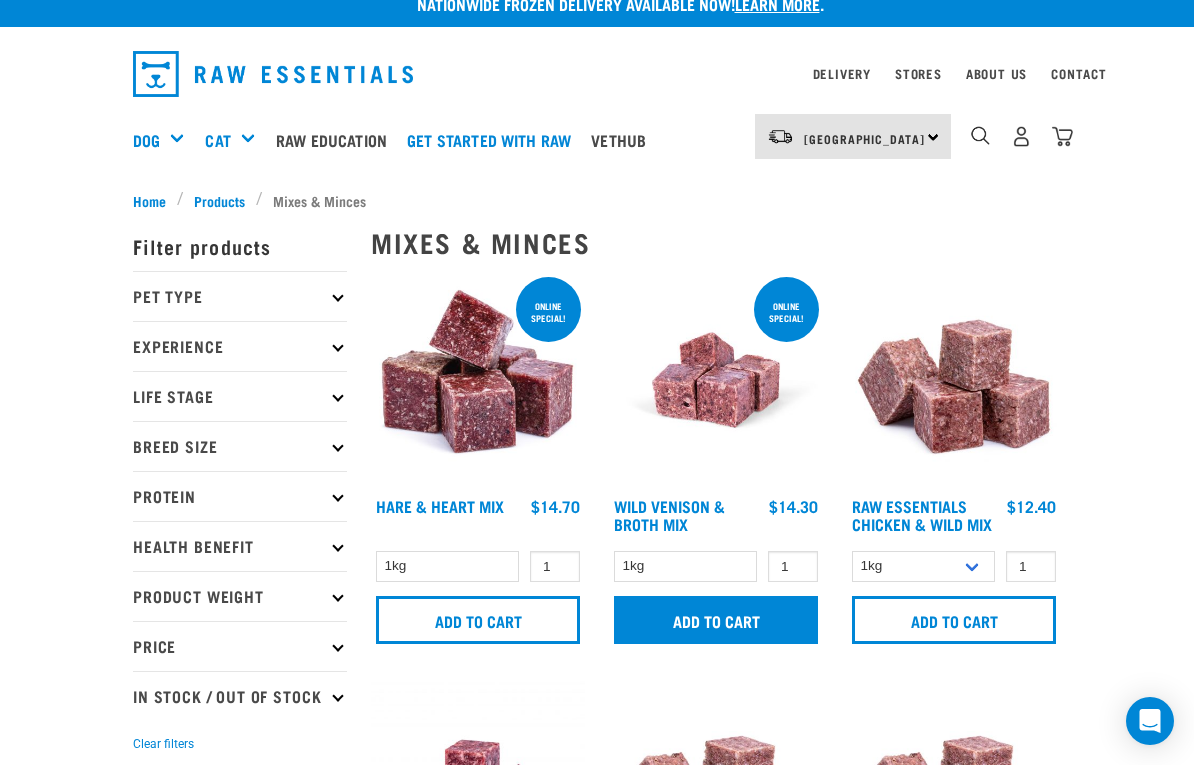 click on "Add to cart" at bounding box center (716, 620) 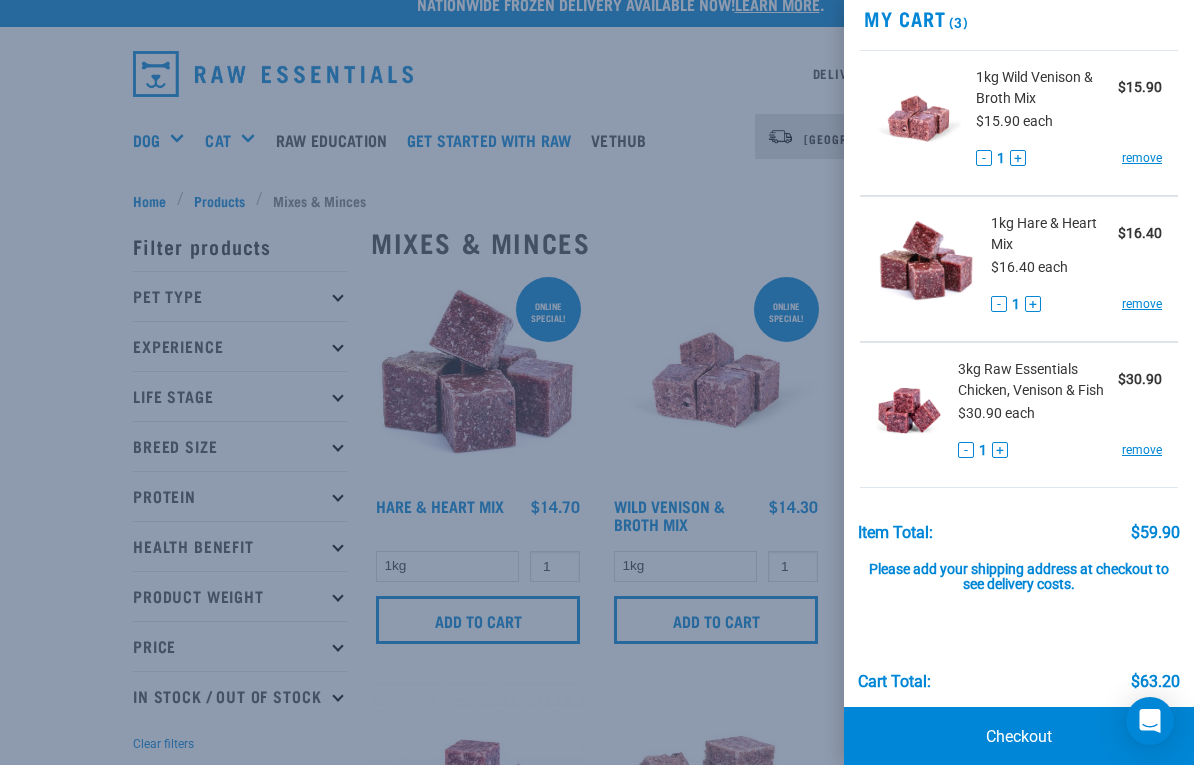 scroll, scrollTop: 42, scrollLeft: 0, axis: vertical 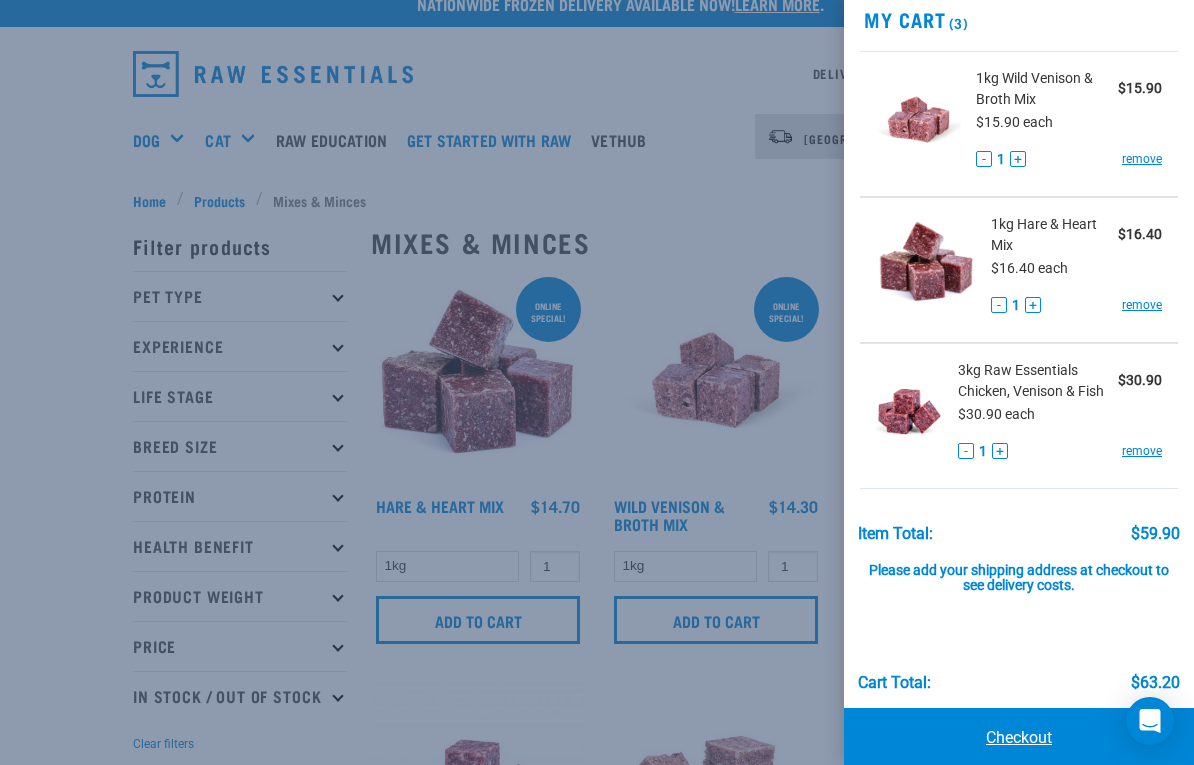 click on "Checkout" at bounding box center (1019, 738) 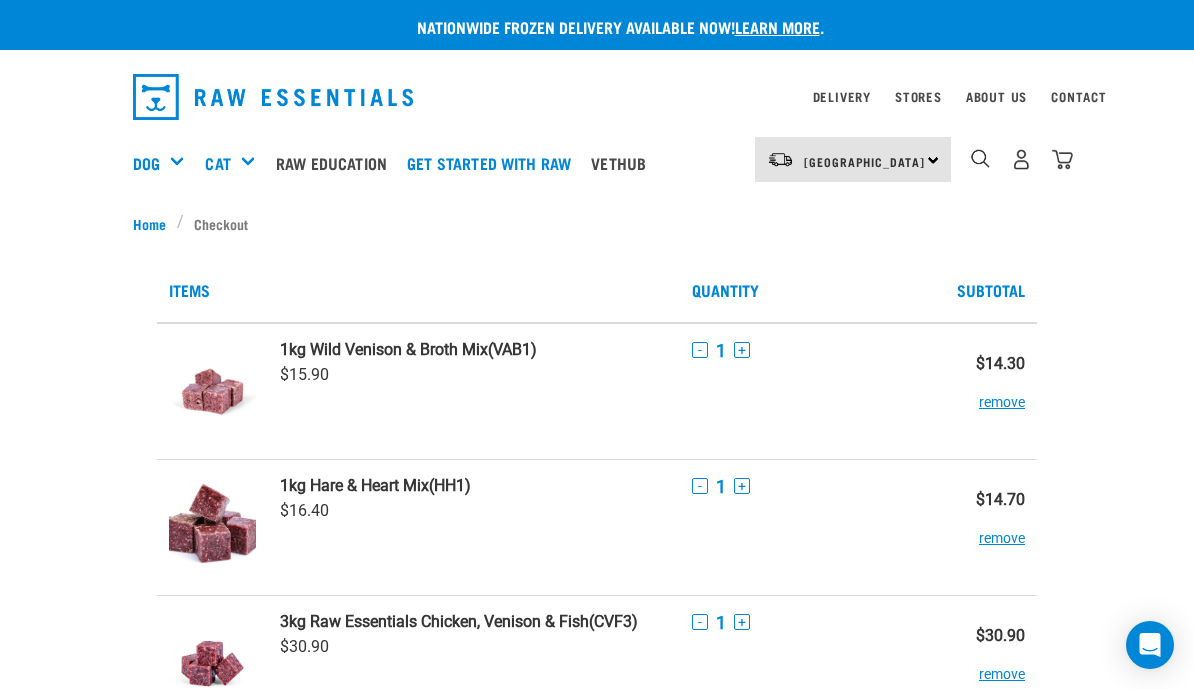 scroll, scrollTop: 0, scrollLeft: 0, axis: both 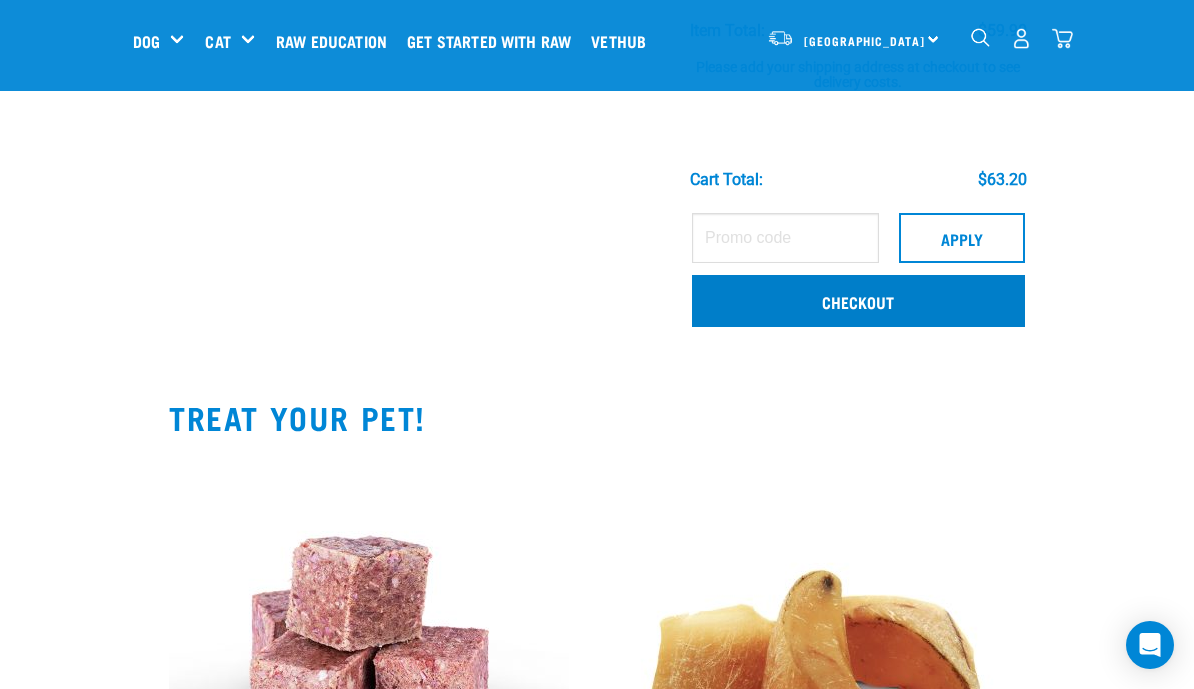 click on "Checkout" at bounding box center (858, 301) 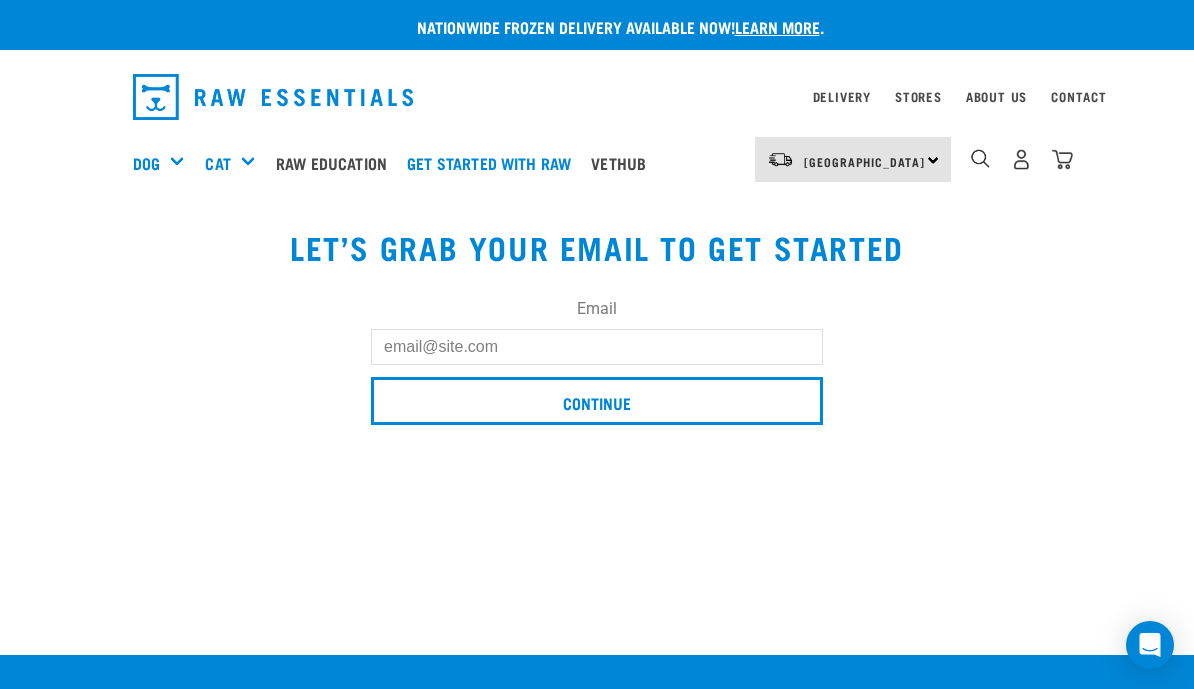 scroll, scrollTop: 0, scrollLeft: 0, axis: both 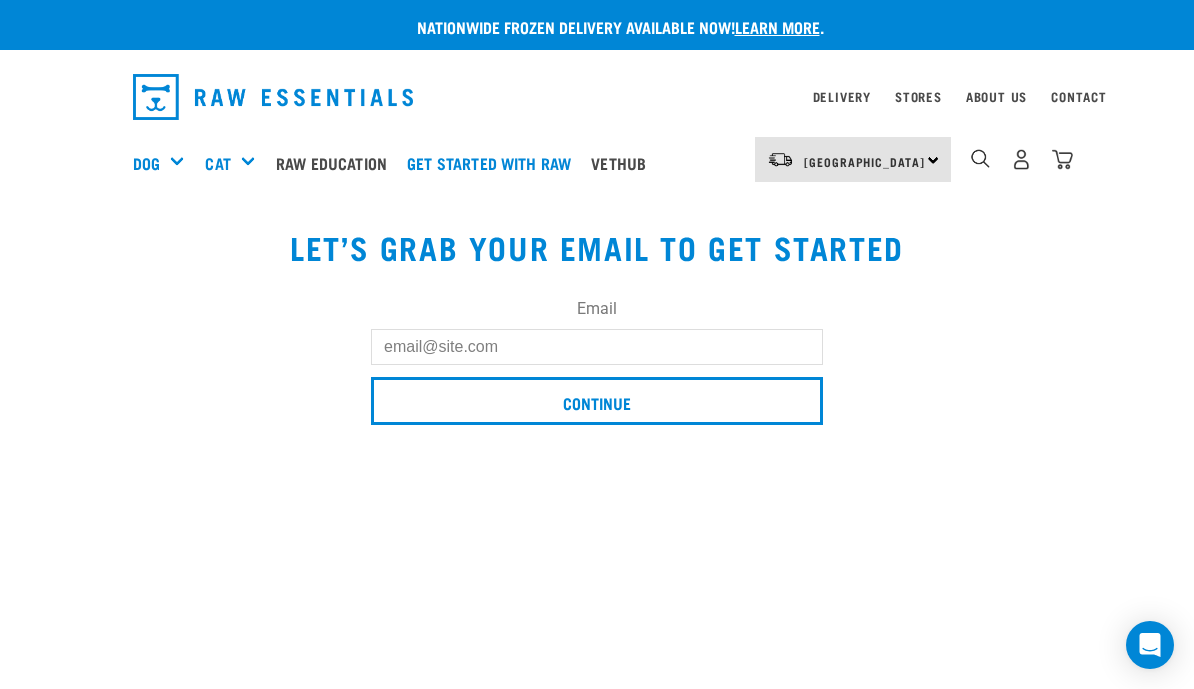 click on "Email" at bounding box center [597, 347] 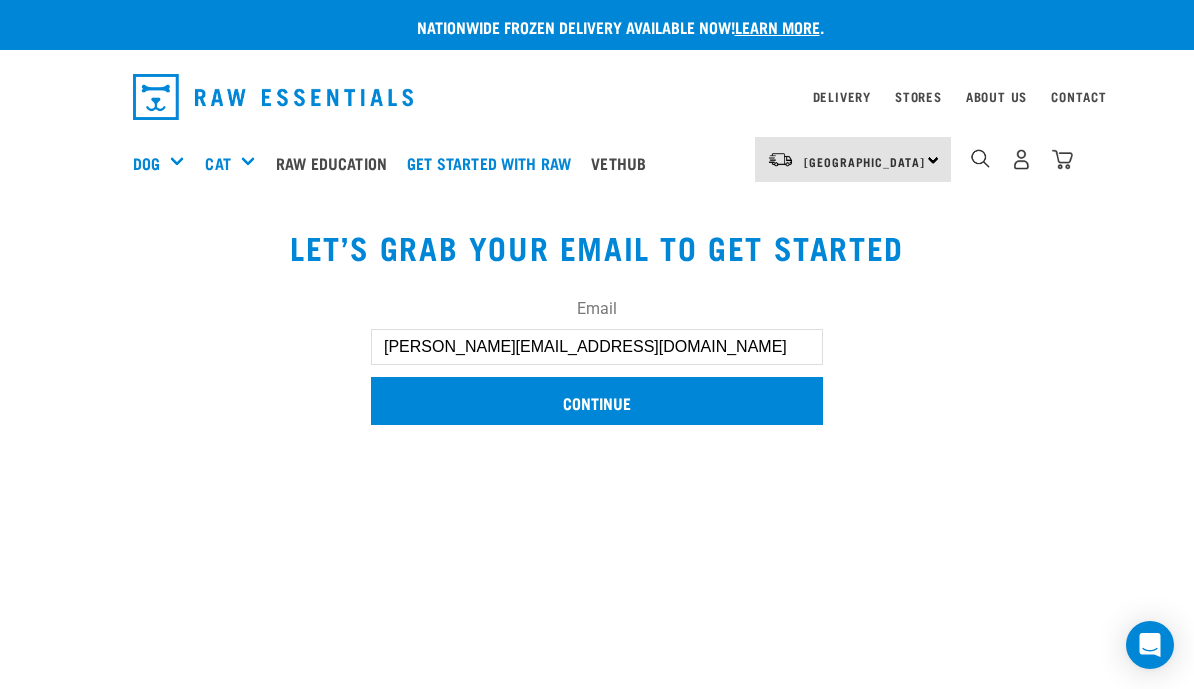 type on "[PERSON_NAME][EMAIL_ADDRESS][DOMAIN_NAME]" 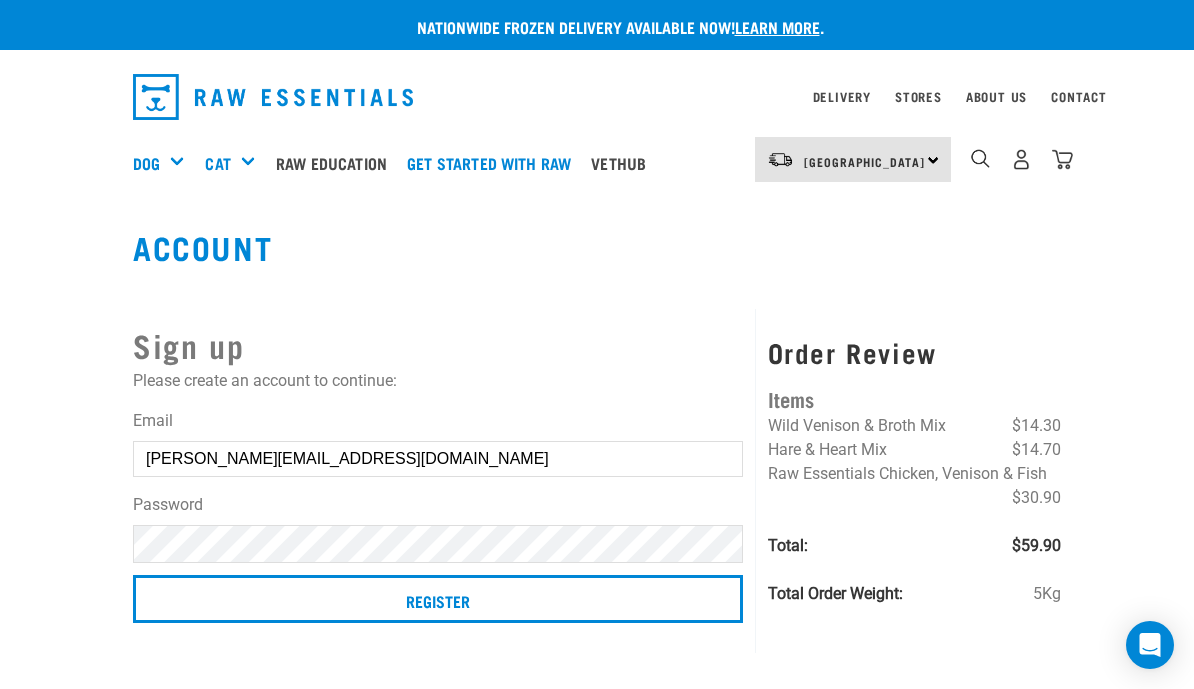 scroll, scrollTop: 0, scrollLeft: 0, axis: both 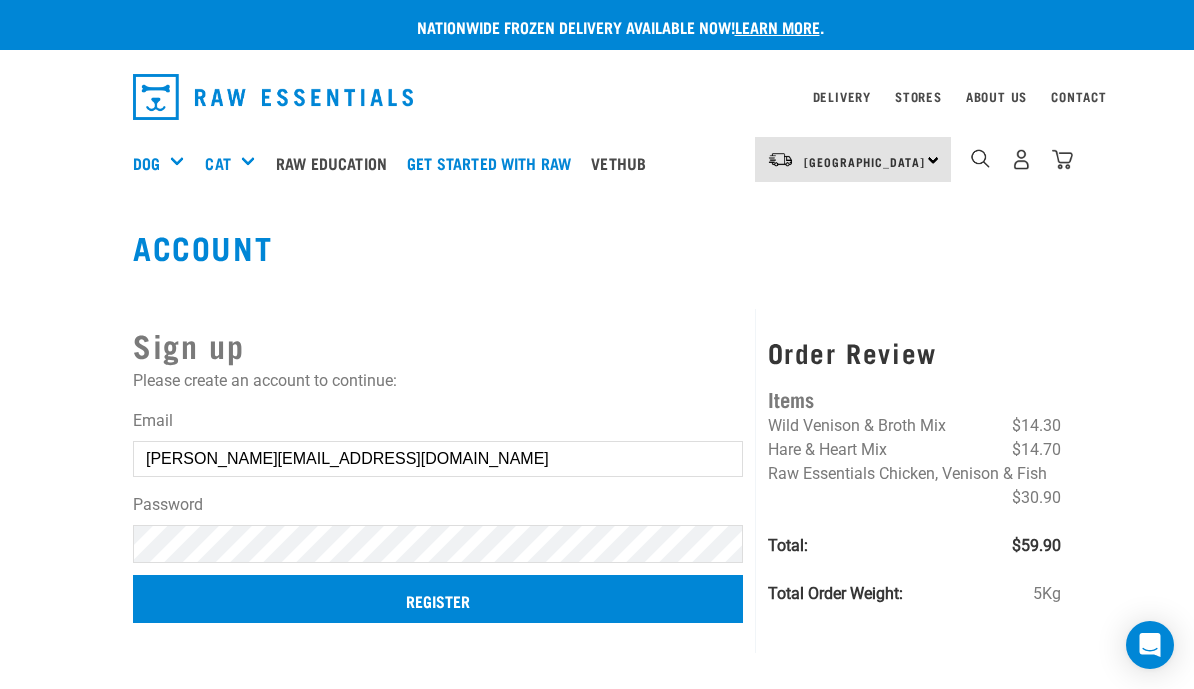 click on "Register" at bounding box center (438, 599) 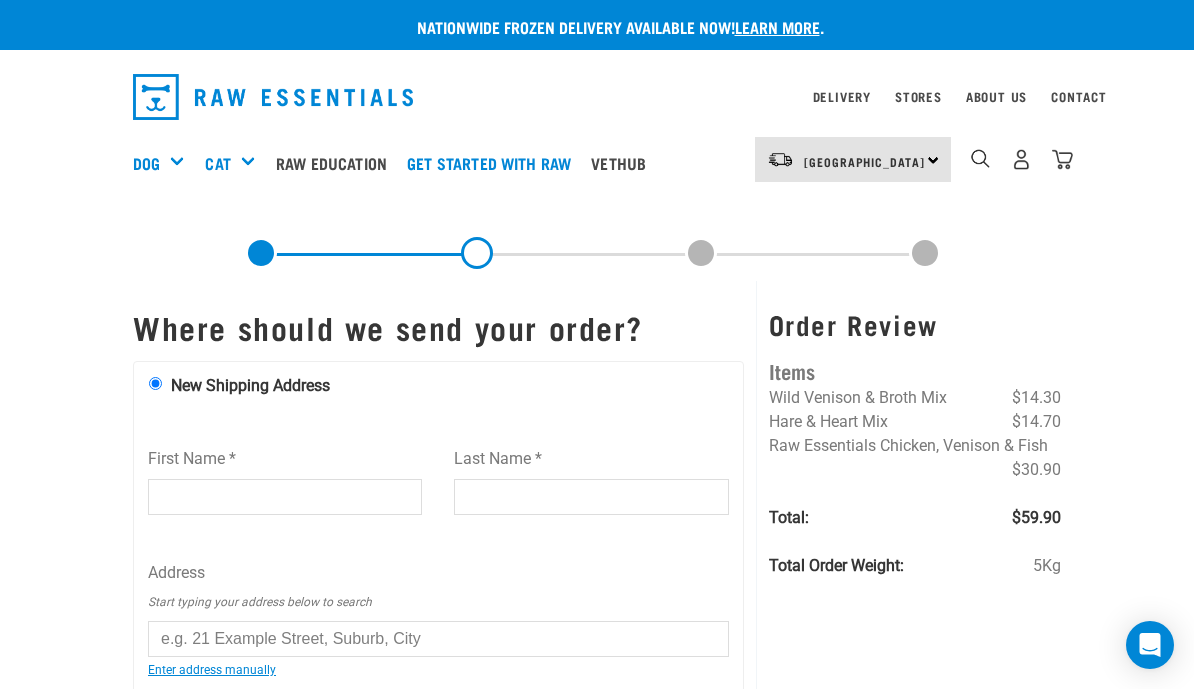 scroll, scrollTop: 0, scrollLeft: 0, axis: both 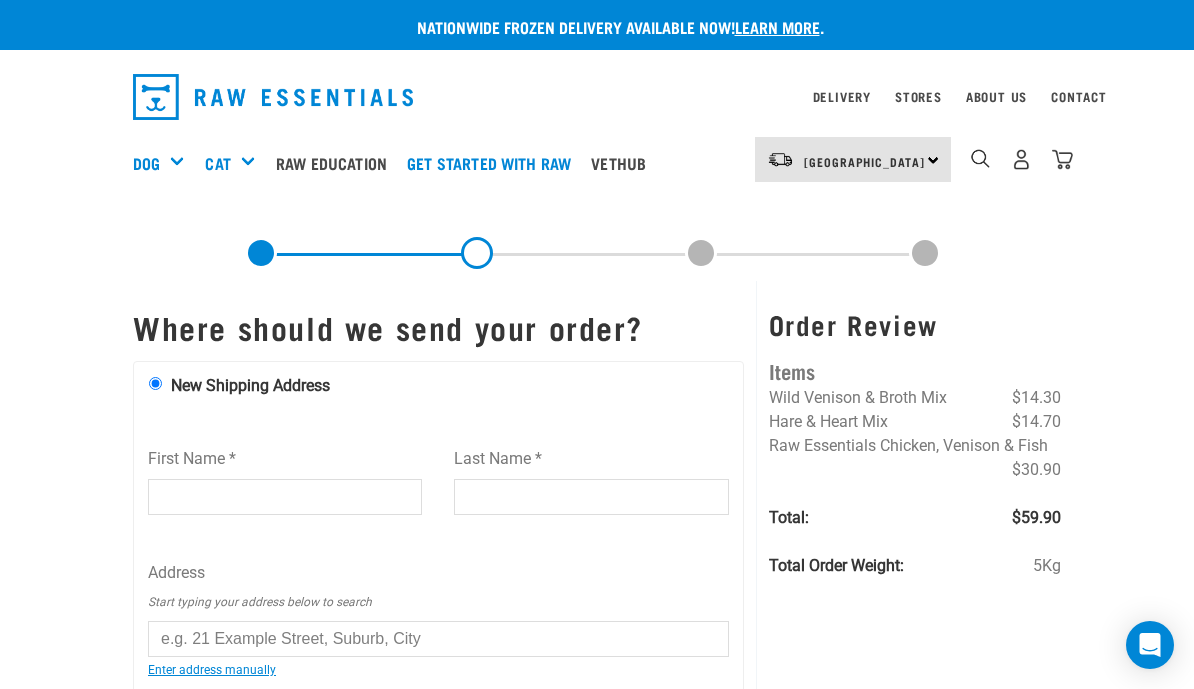 click on "First Name *" at bounding box center [285, 497] 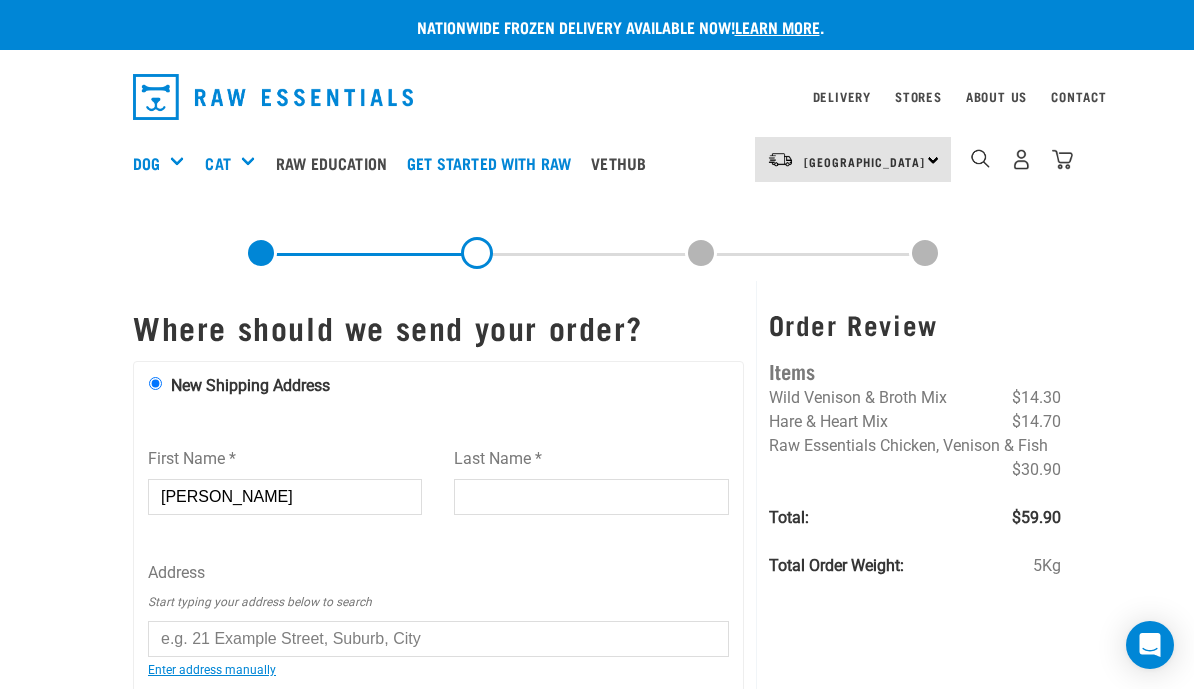 type on "Owen" 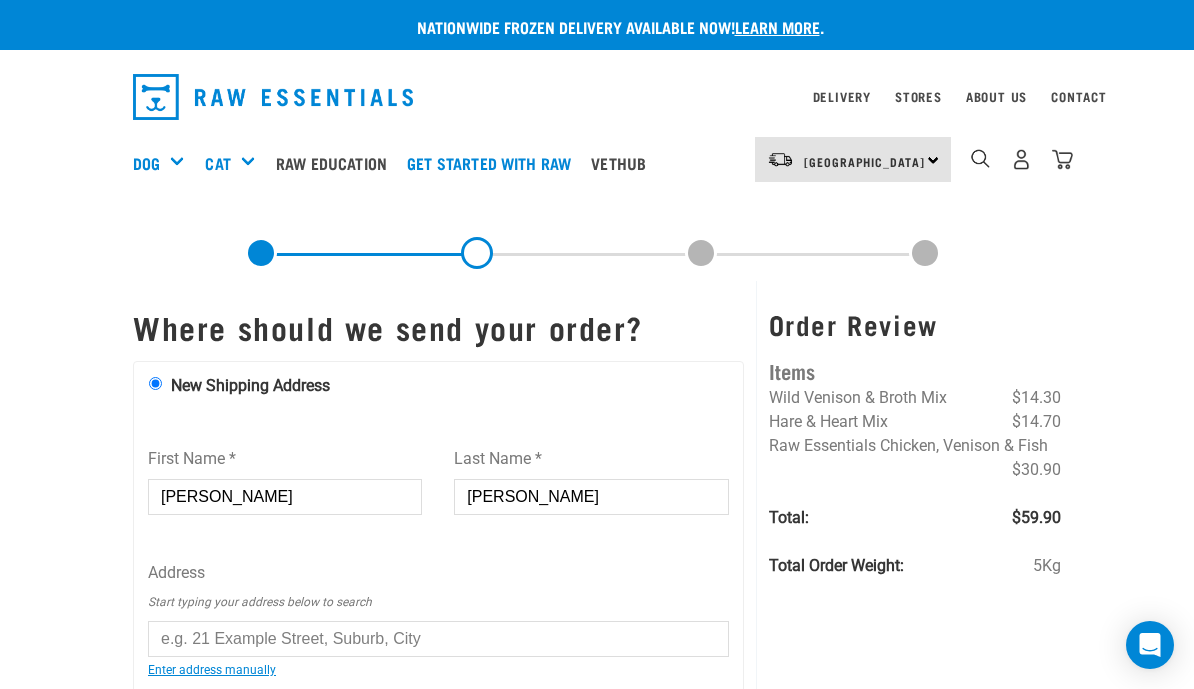type on "Jackson" 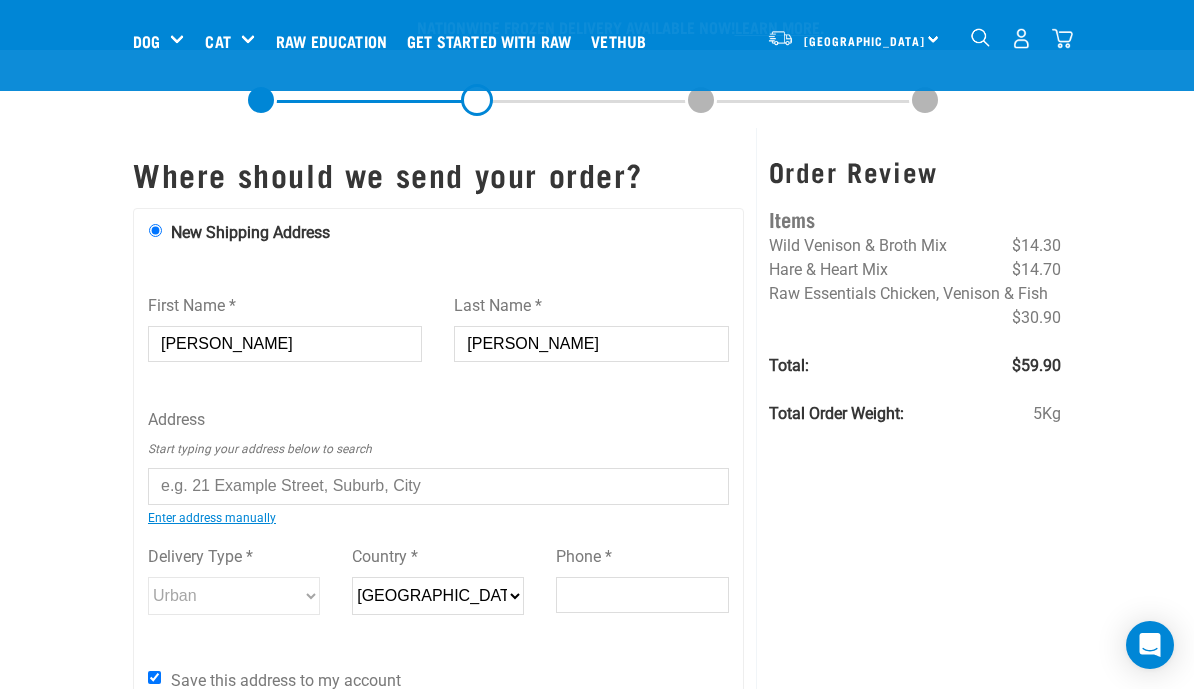 scroll, scrollTop: 228, scrollLeft: 0, axis: vertical 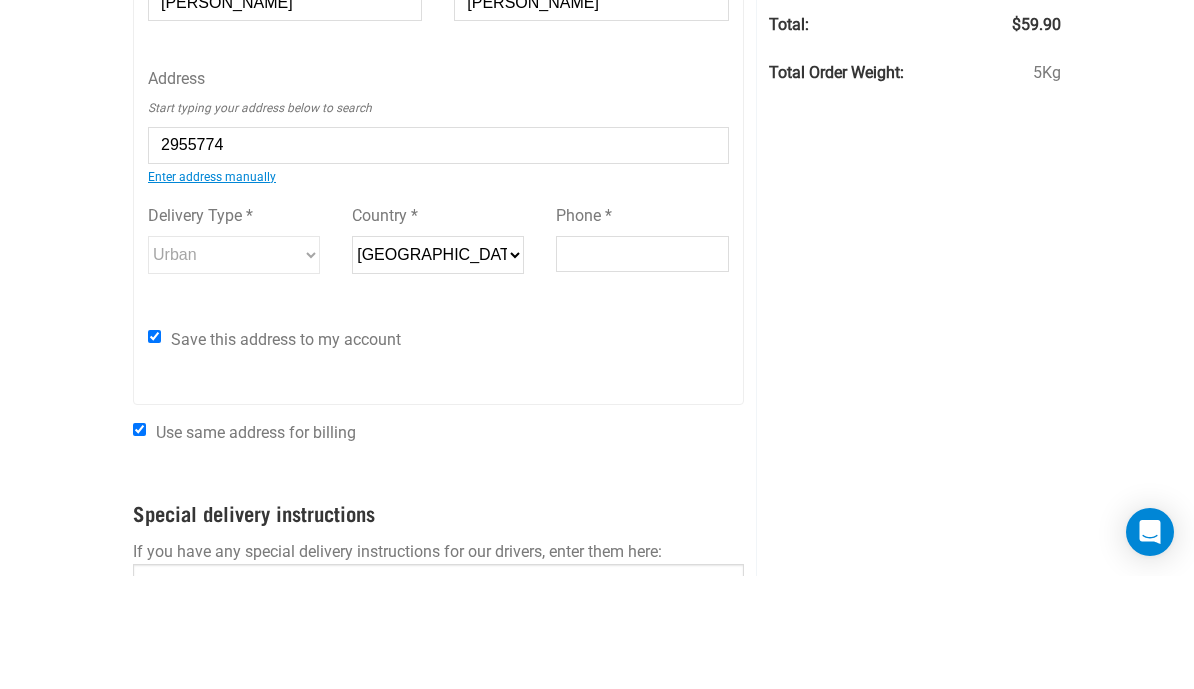 type on "15 Patsy O'hara Place, Swanson, Auckland 0612" 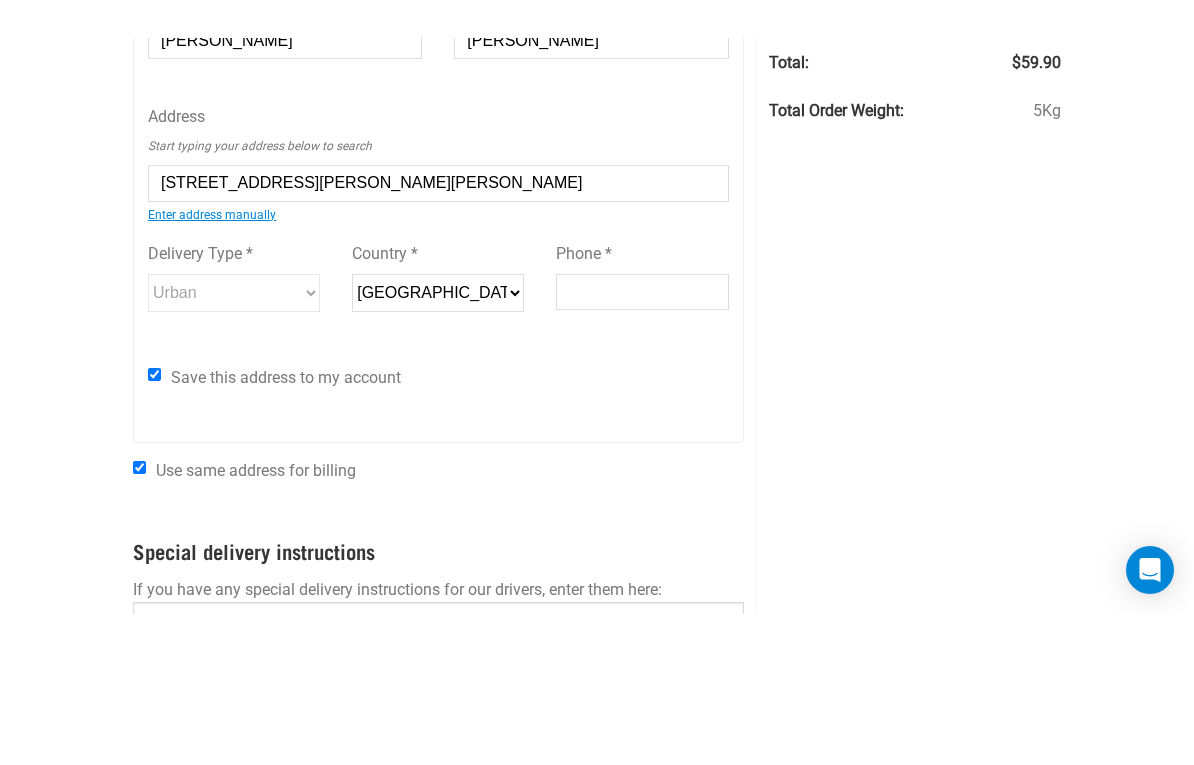 scroll, scrollTop: 341, scrollLeft: 0, axis: vertical 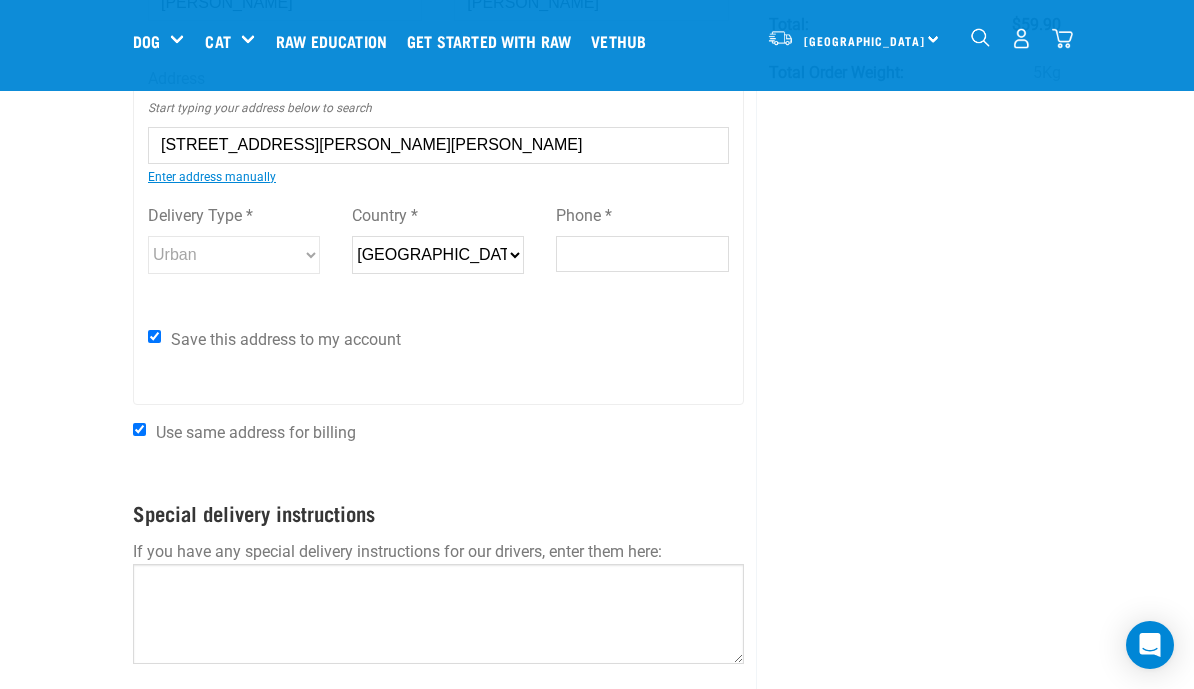 click on "Phone *" at bounding box center [642, 254] 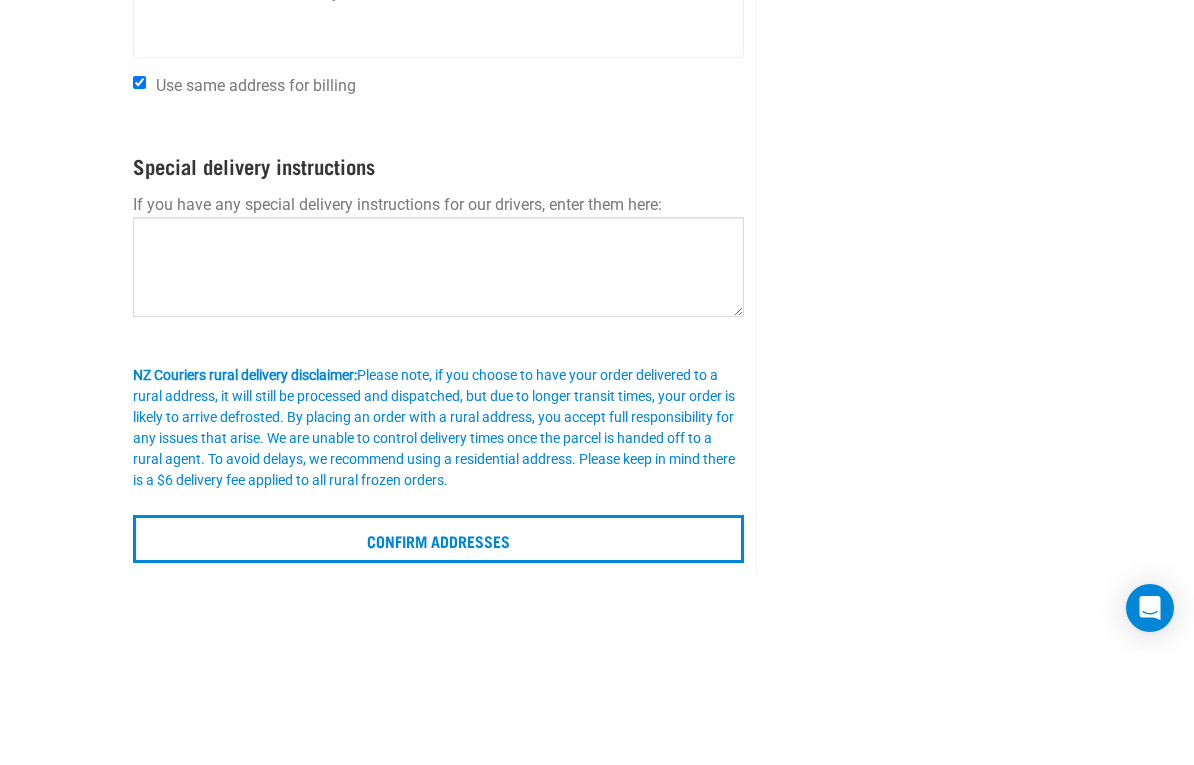 scroll, scrollTop: 577, scrollLeft: 0, axis: vertical 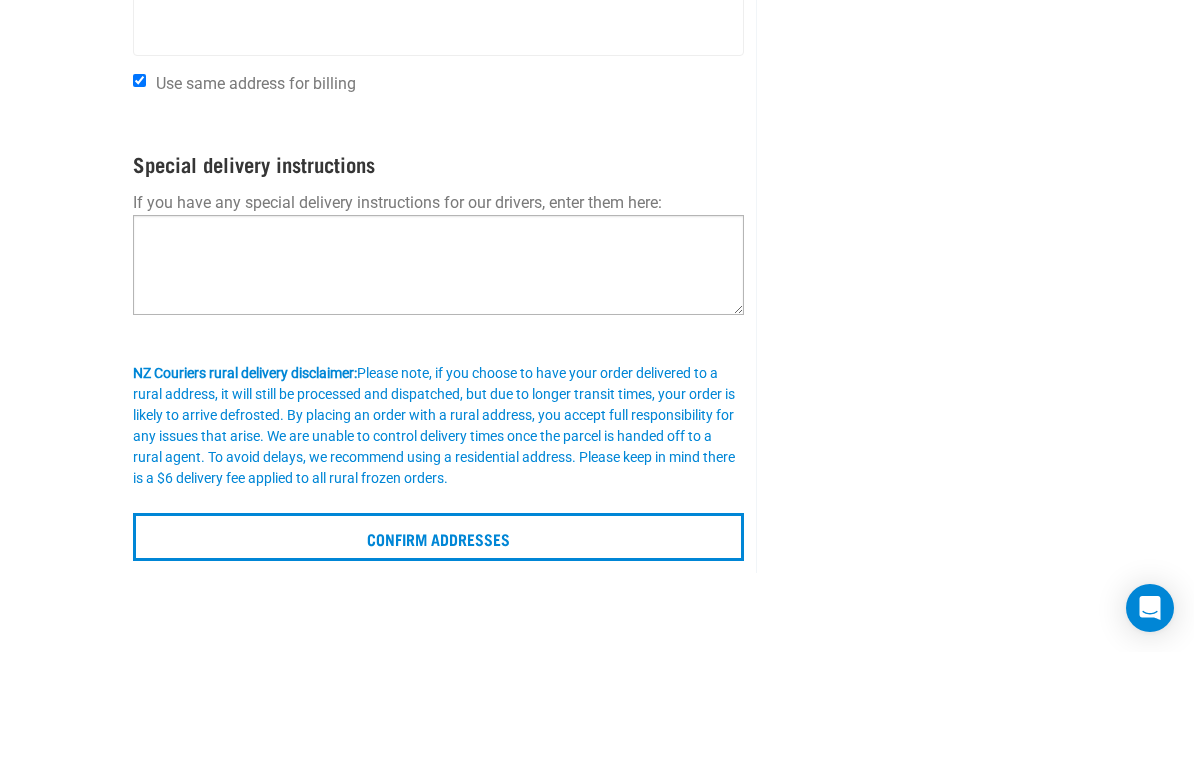 type on "0274899786" 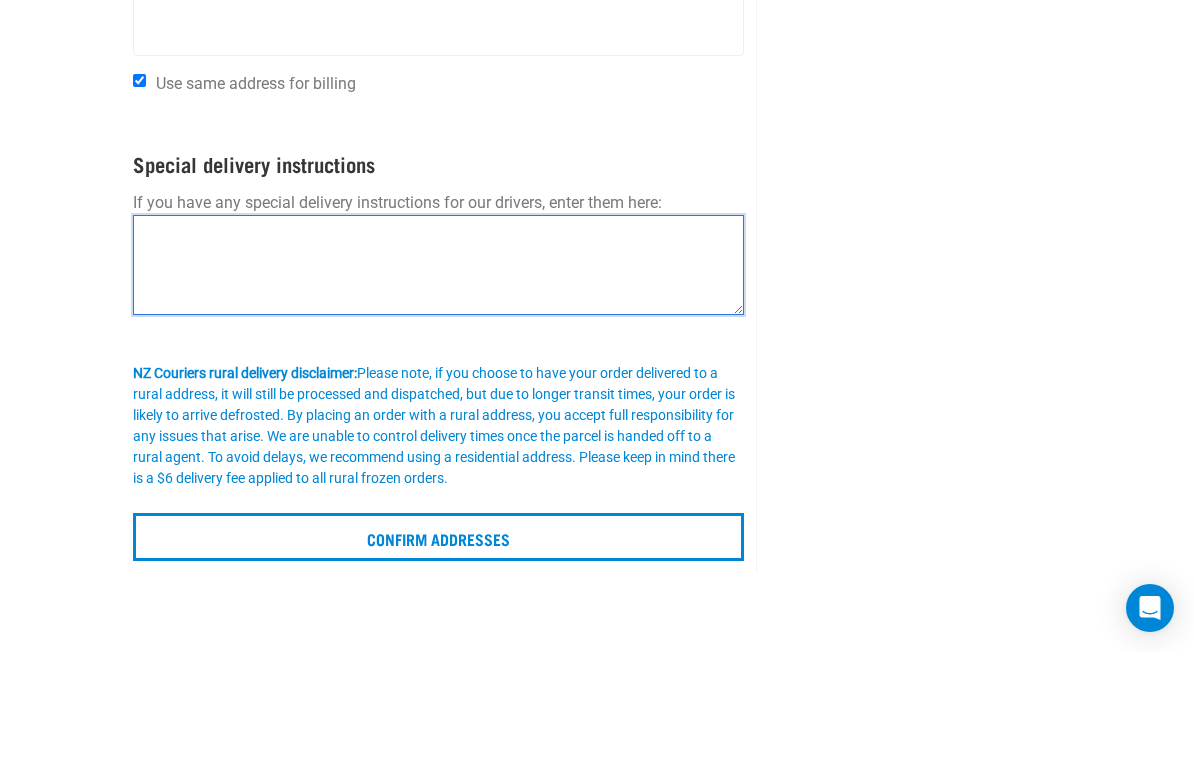 click at bounding box center [438, 378] 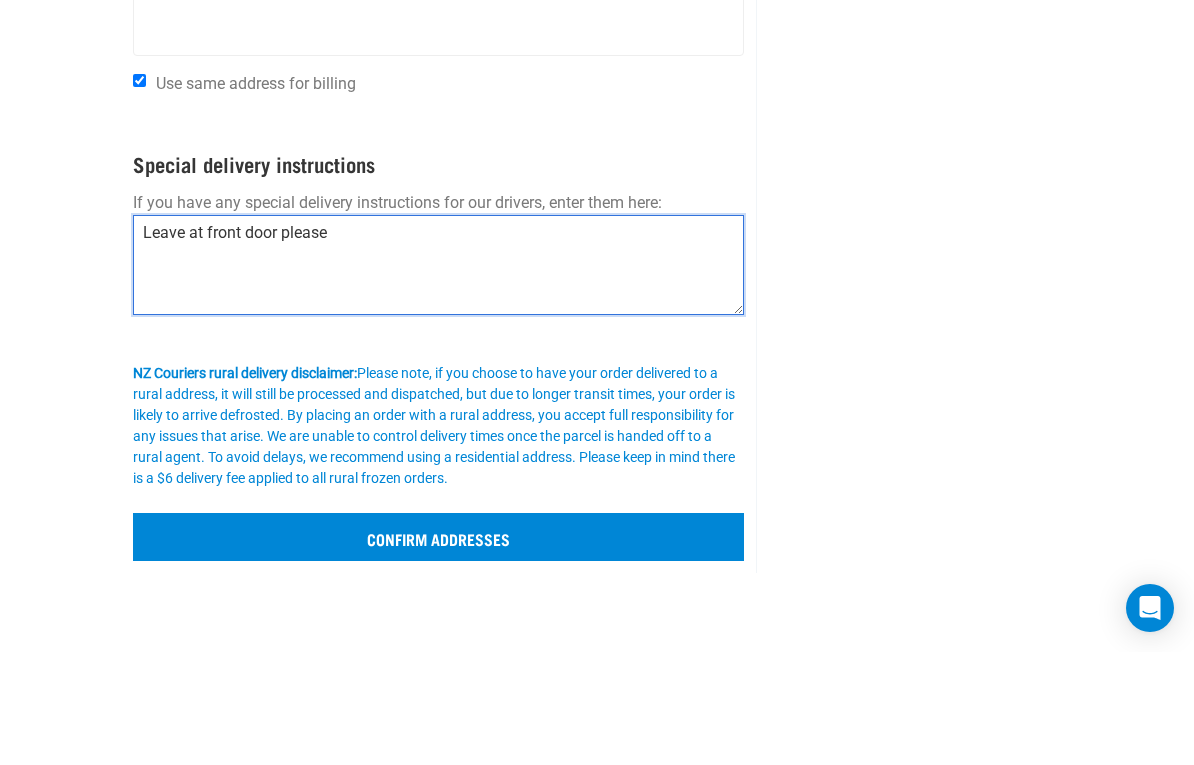 type on "Leave at front door please" 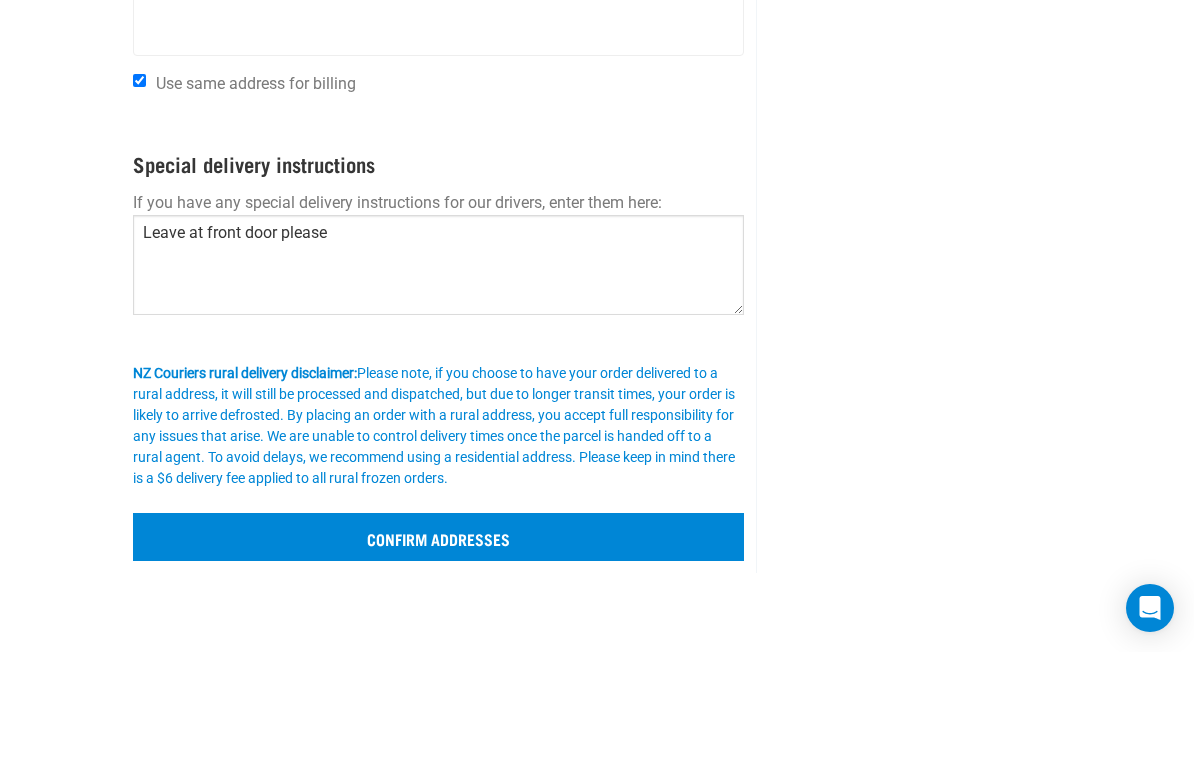 click on "Confirm addresses" at bounding box center (438, 650) 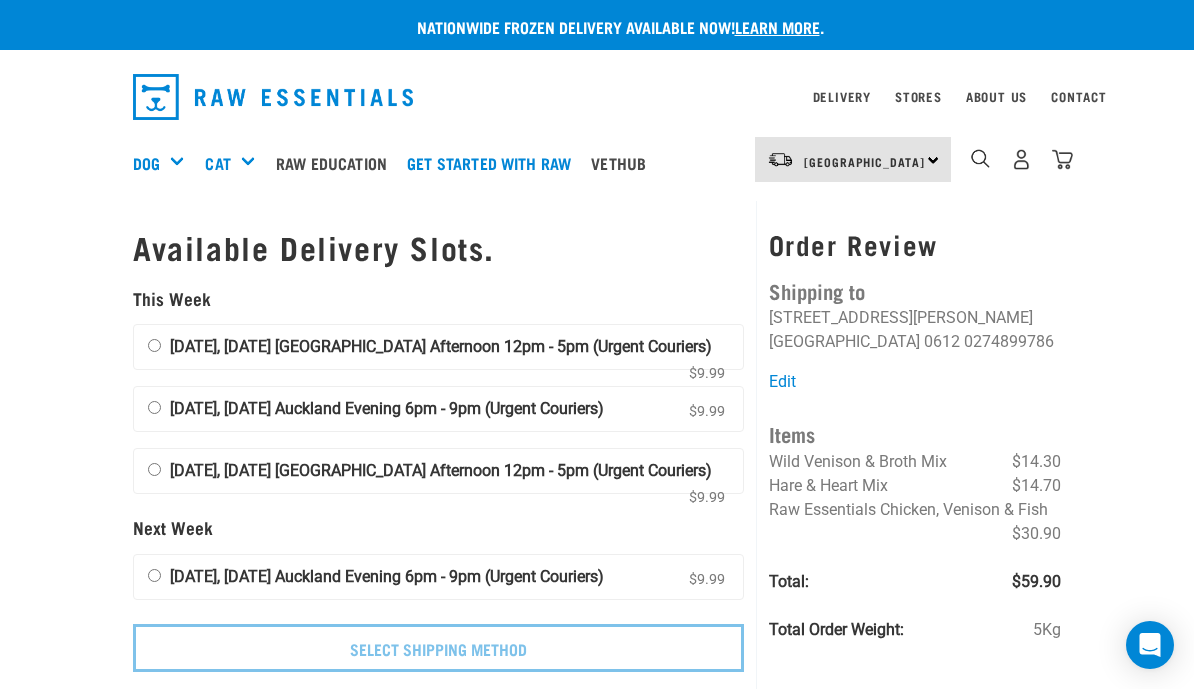 scroll, scrollTop: 0, scrollLeft: 0, axis: both 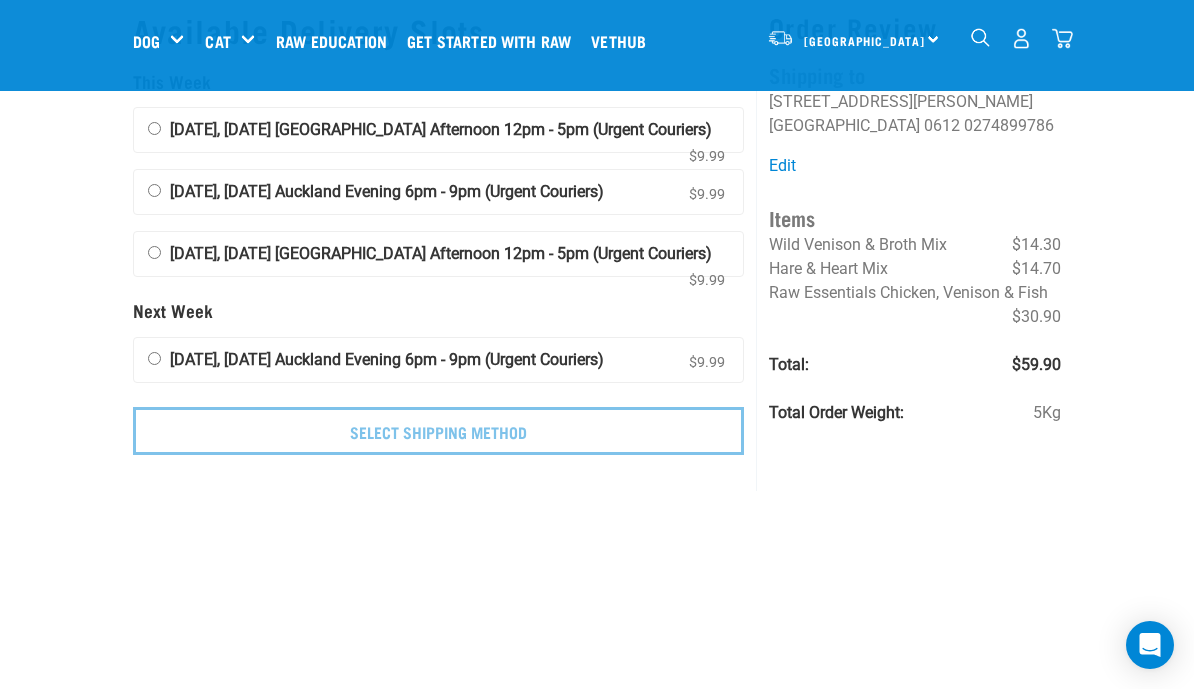 click on "[DATE], [DATE] Auckland  Evening 6pm - 9pm (Urgent Couriers)
$9.99" at bounding box center [154, 358] 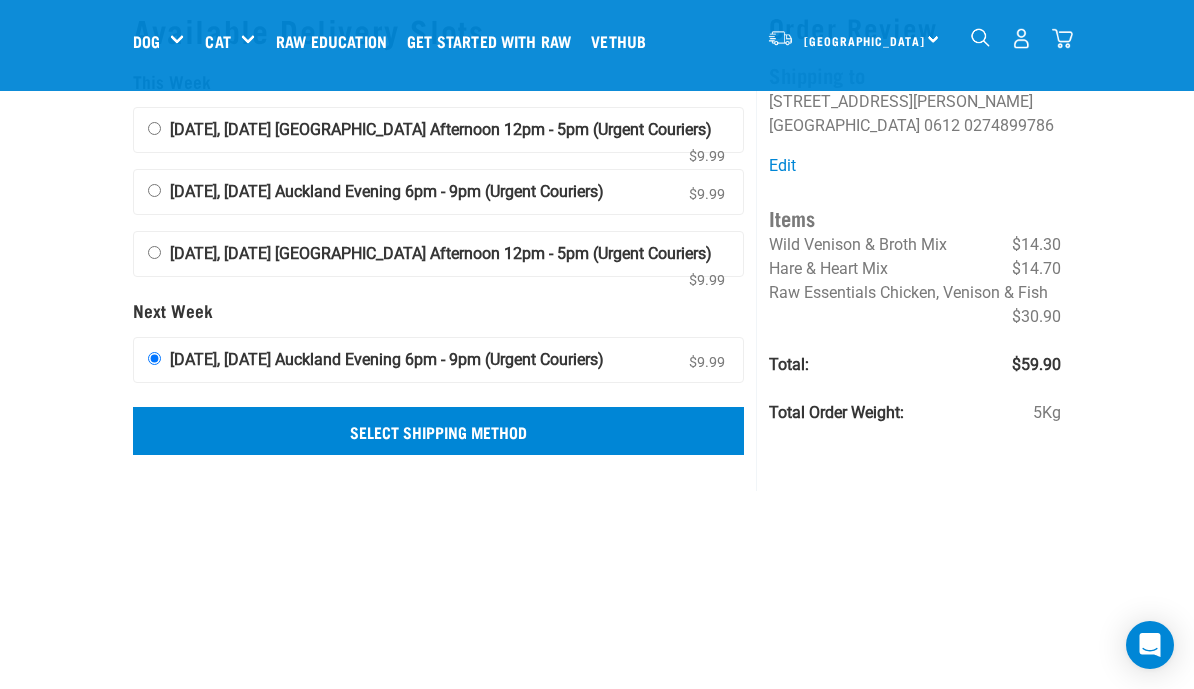 click on "Select Shipping Method" at bounding box center [438, 431] 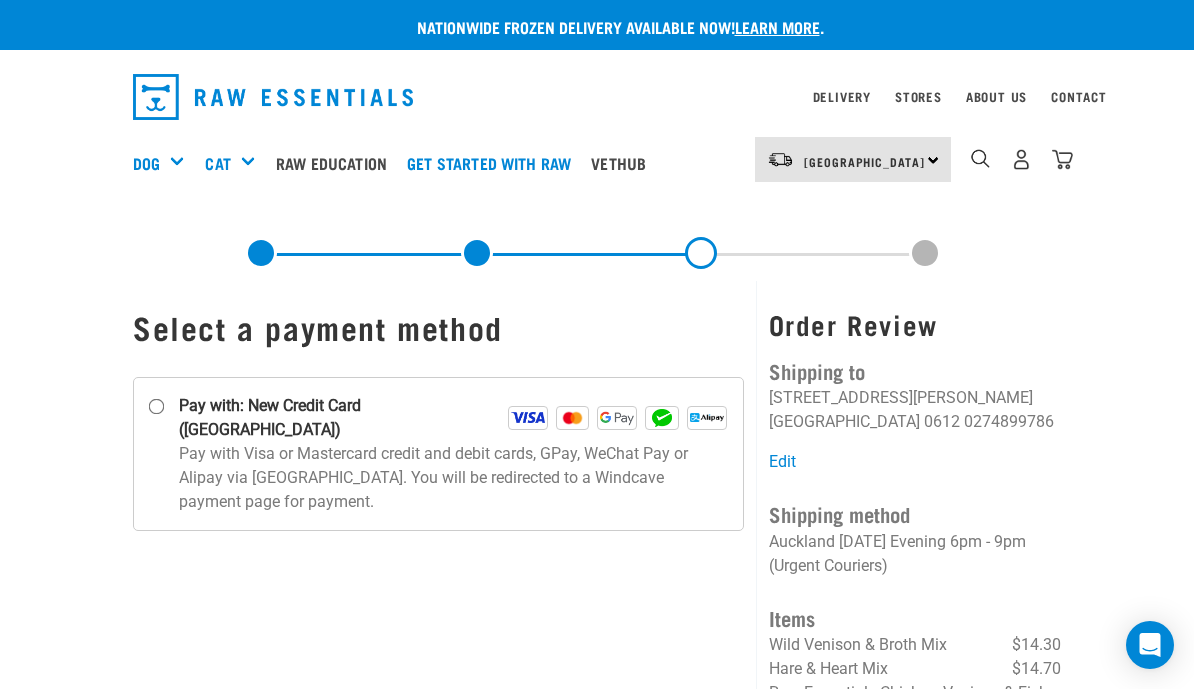 scroll, scrollTop: 0, scrollLeft: 0, axis: both 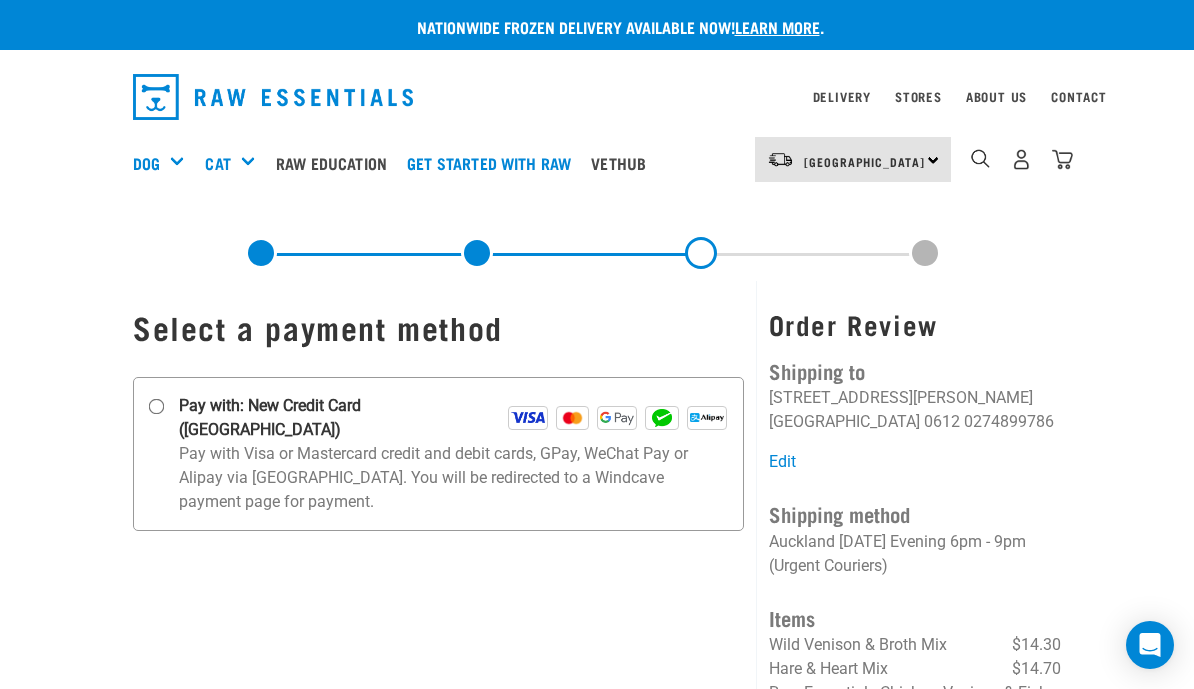 click on "Pay with: New Credit Card (Windcave)" at bounding box center [157, 407] 